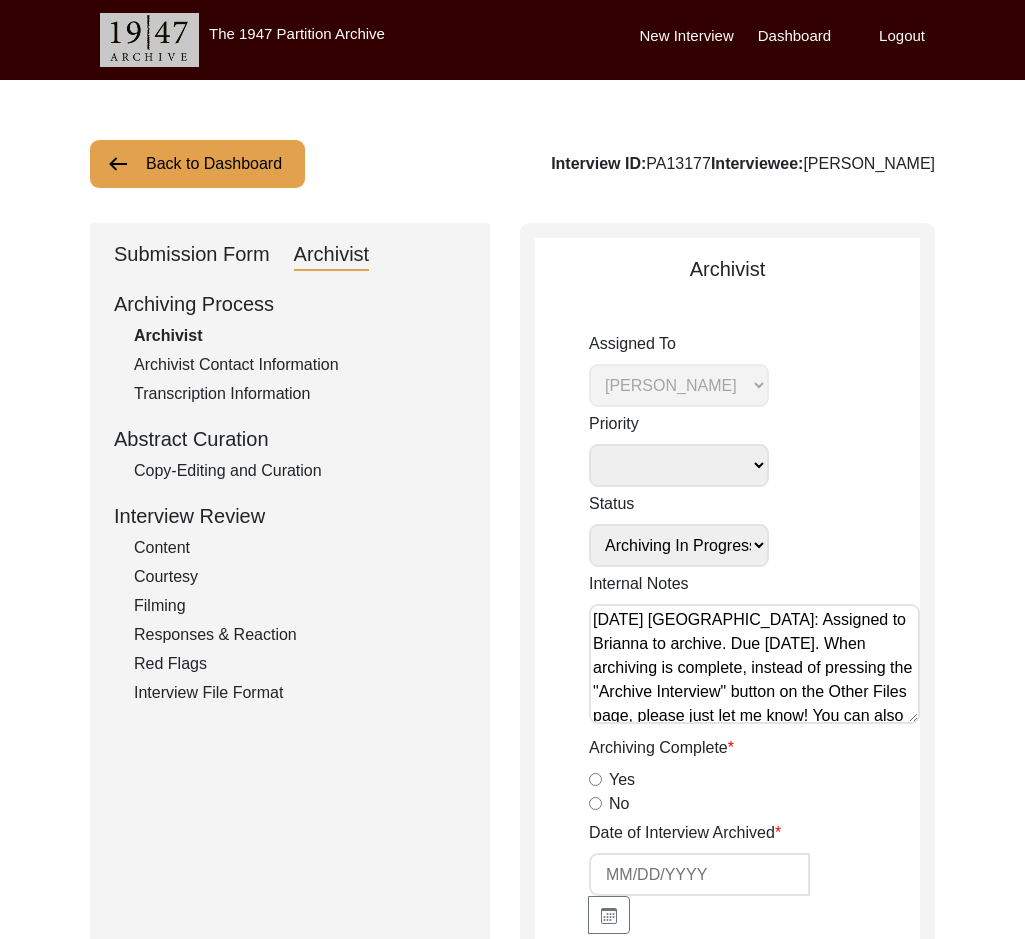 select on "442" 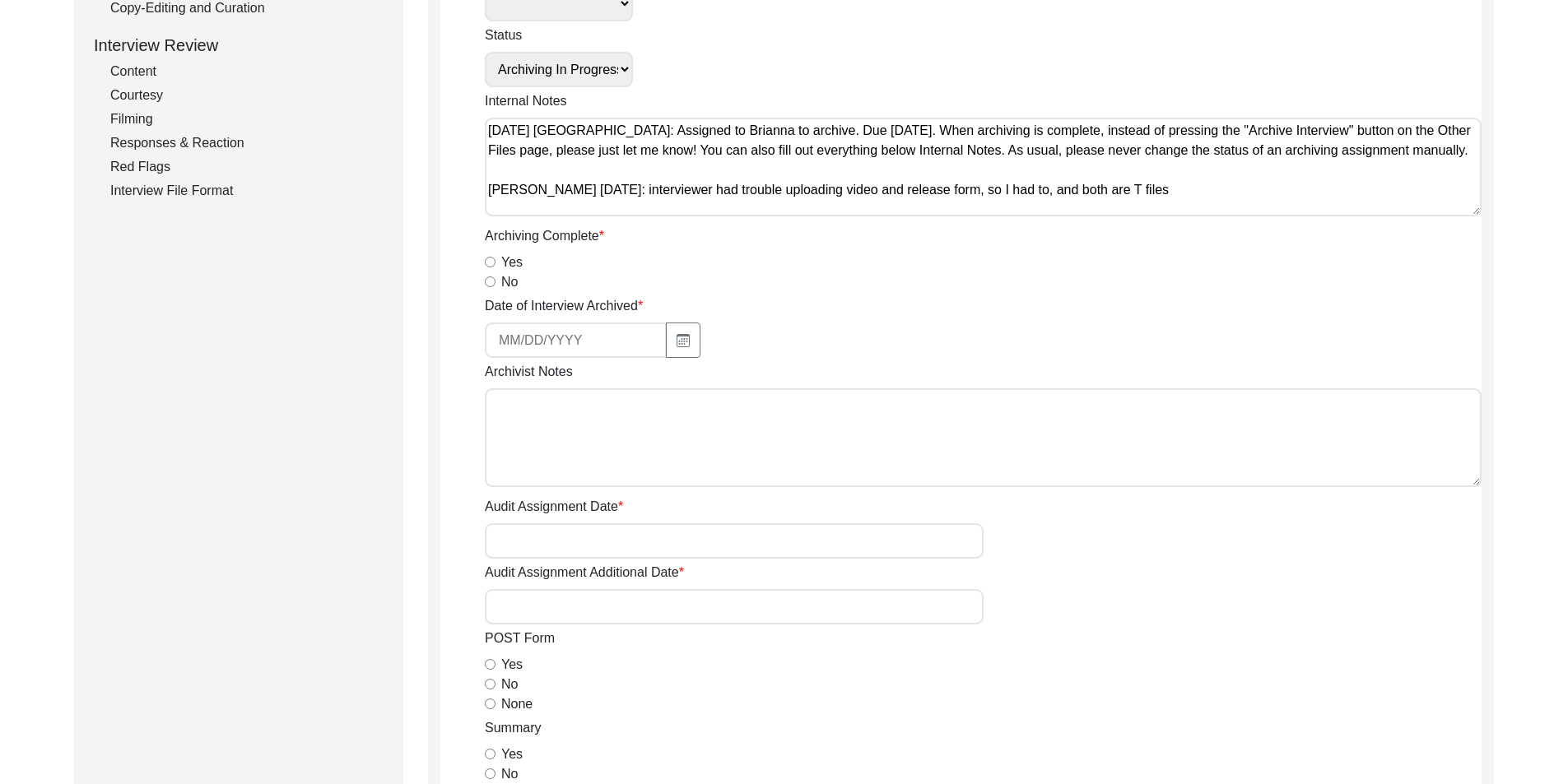 scroll, scrollTop: 411, scrollLeft: 0, axis: vertical 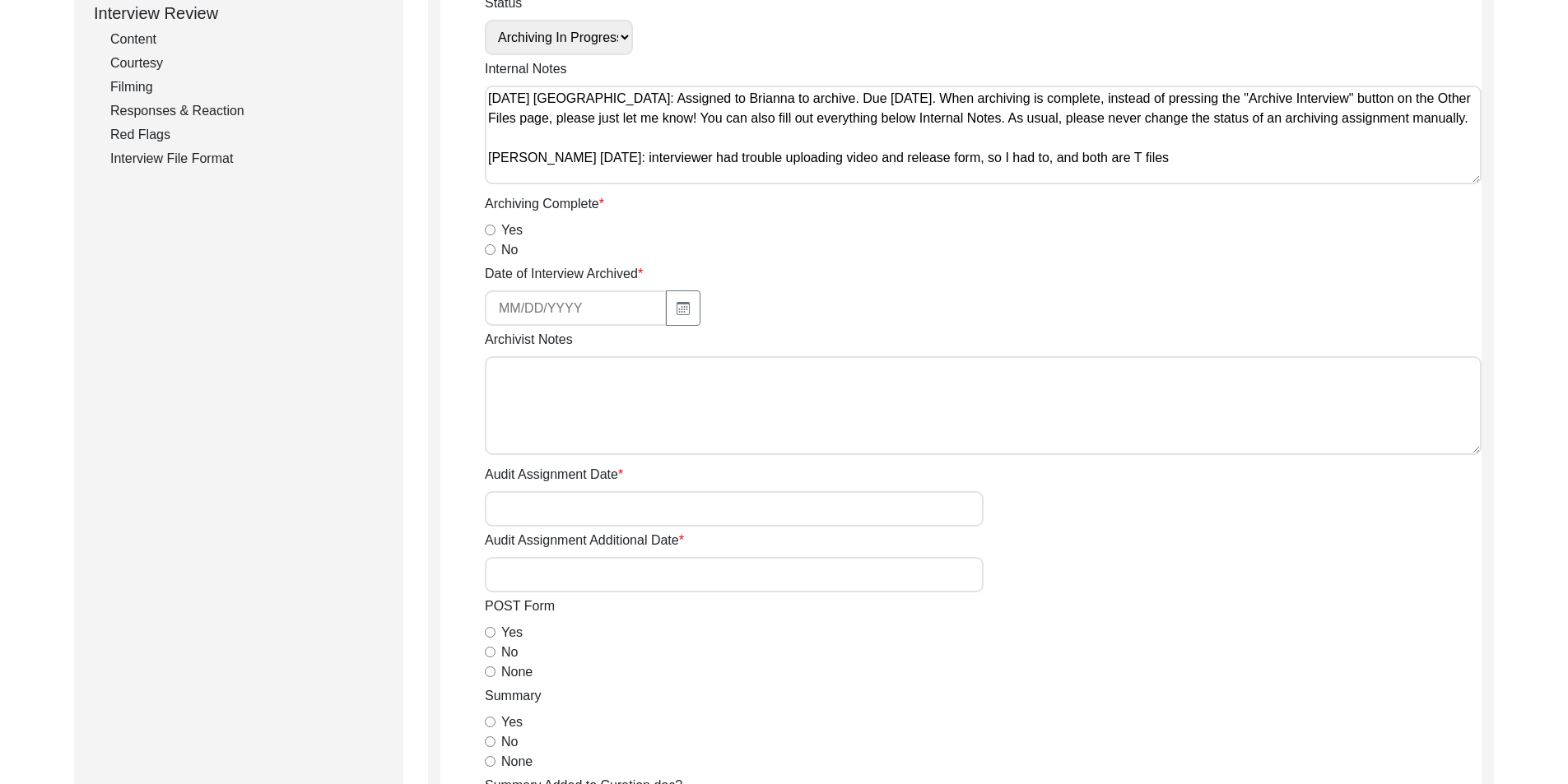 click on "Yes" 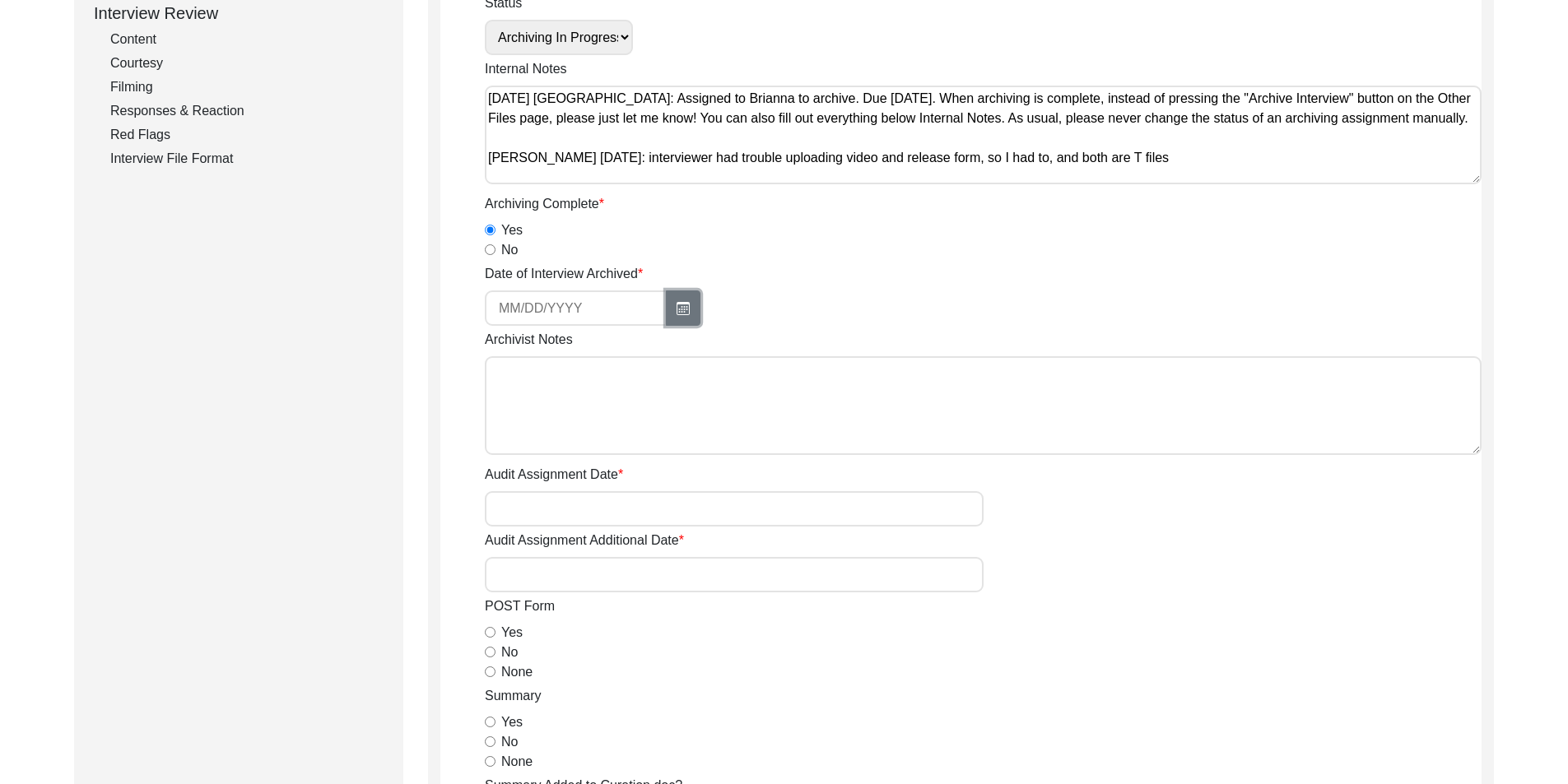 click 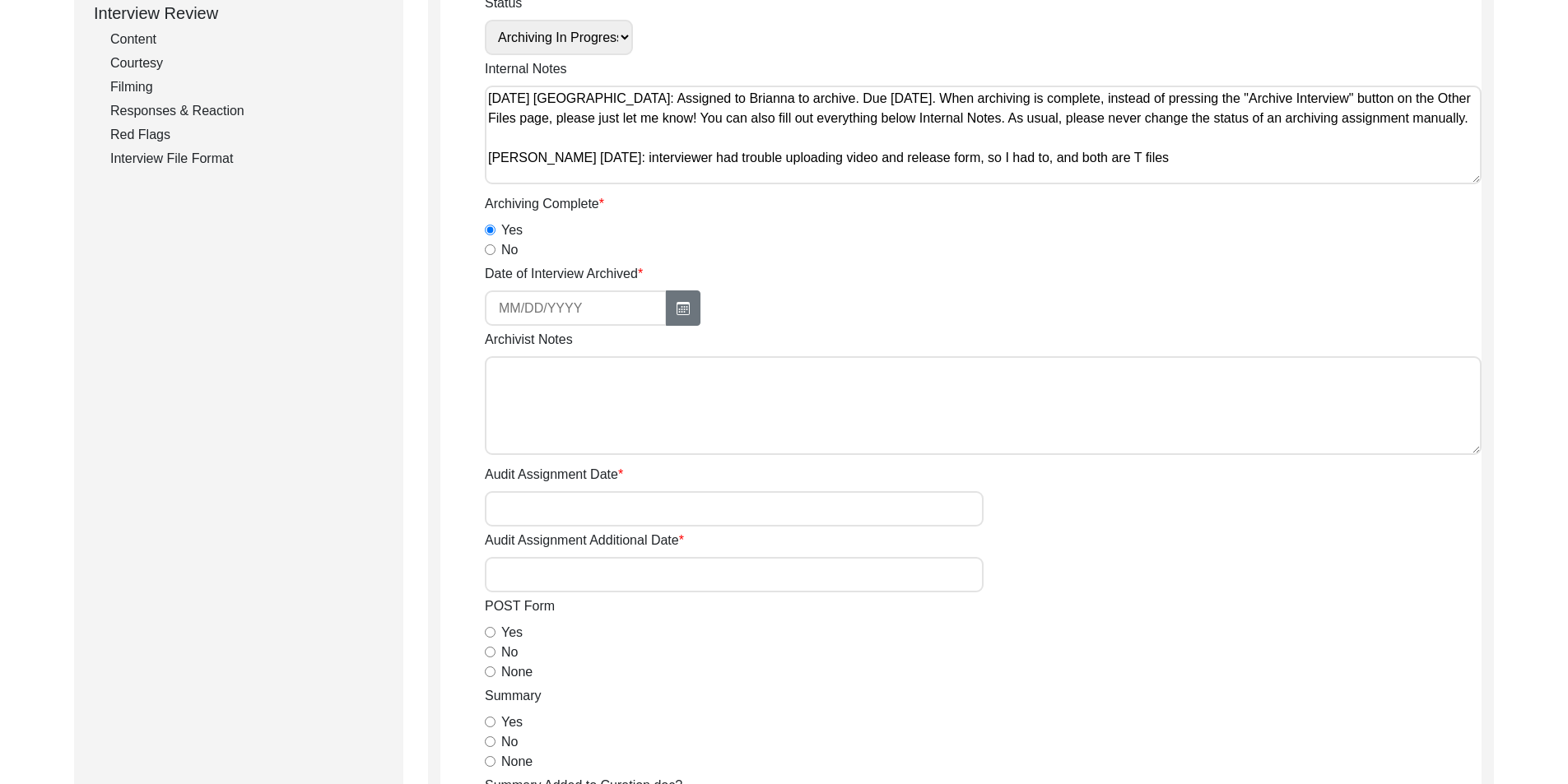 select on "7" 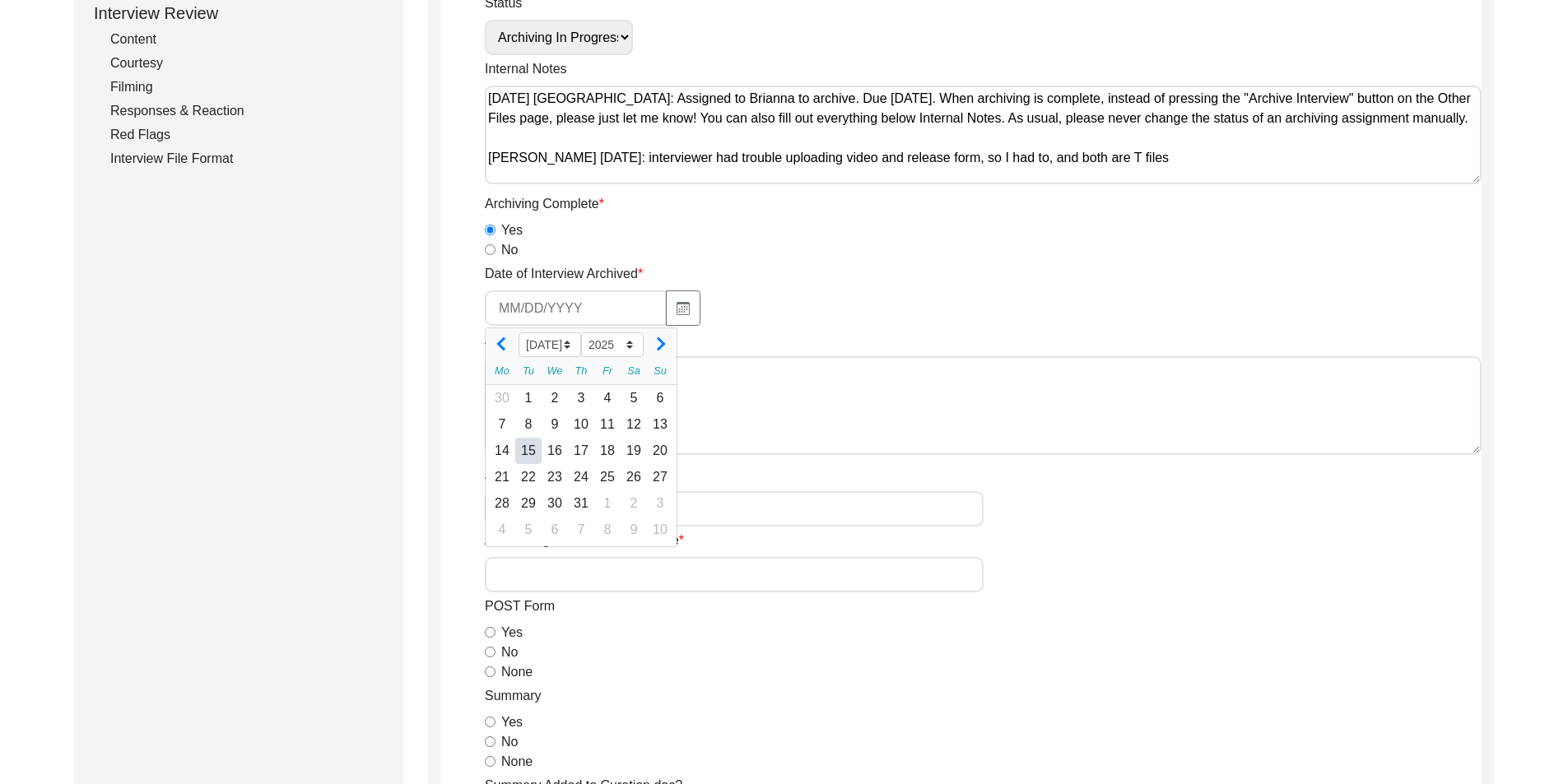 click on "15" 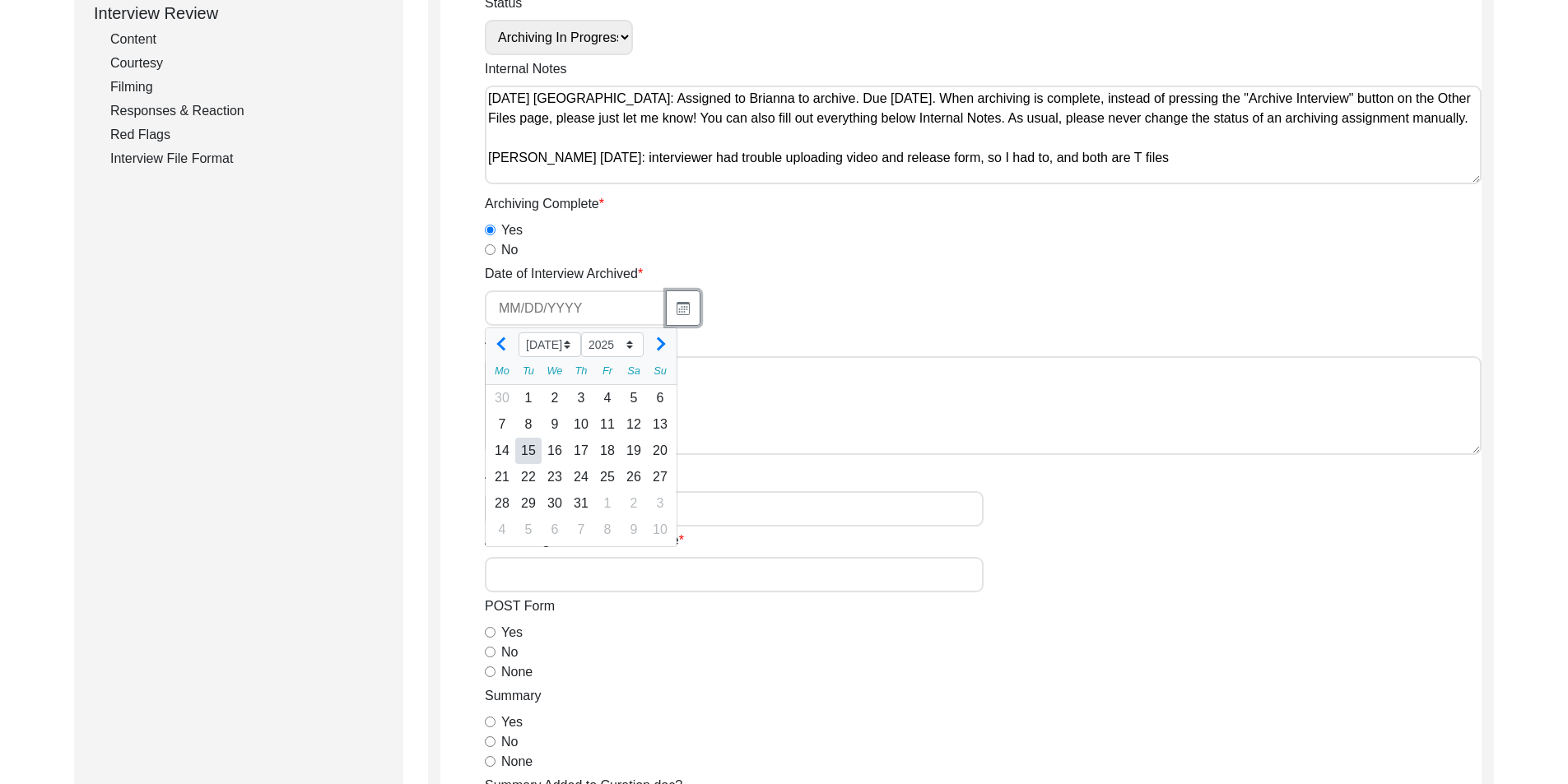 type on "[DATE]" 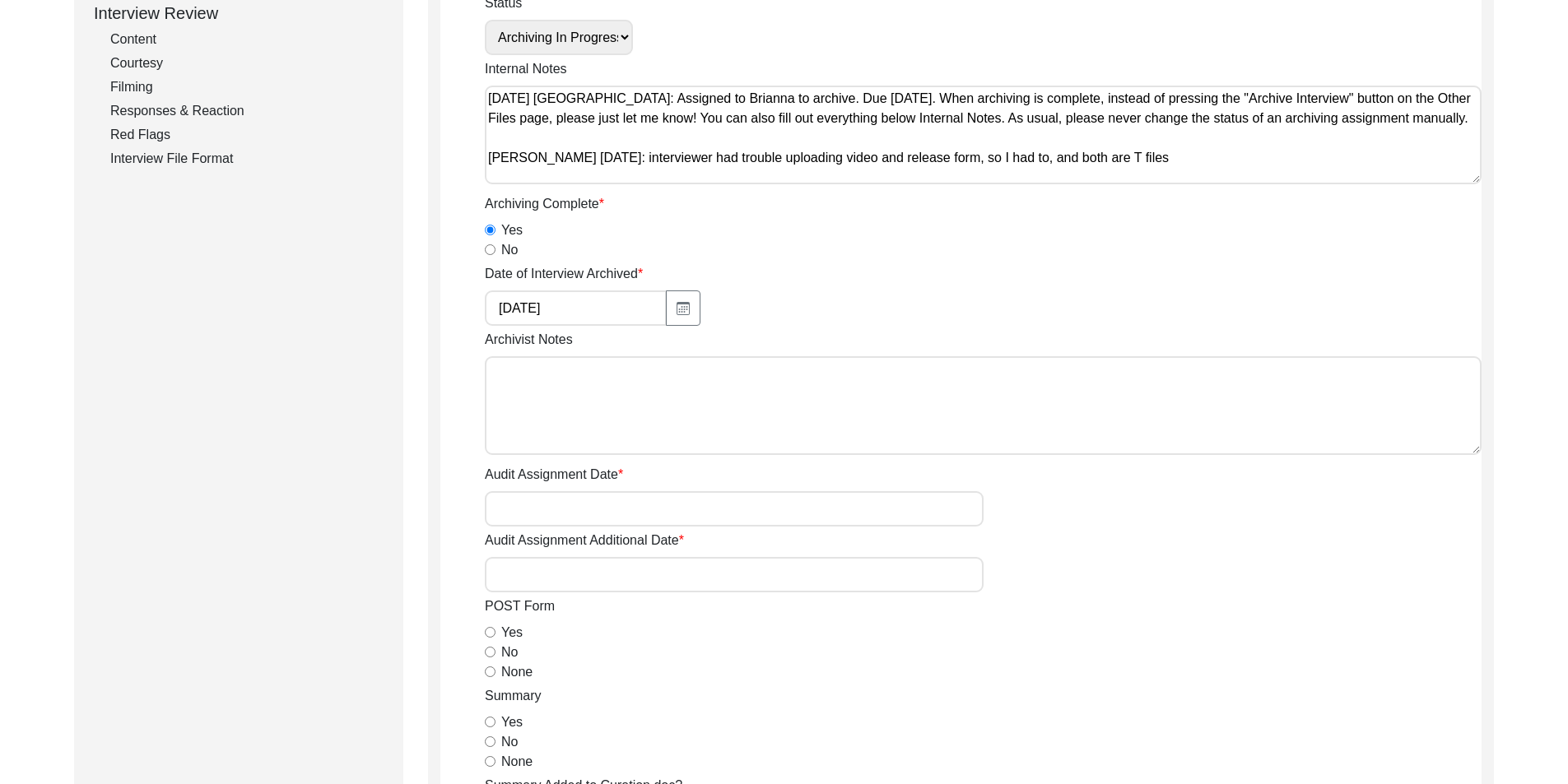 click on "Archivist Notes" at bounding box center [983, 406] 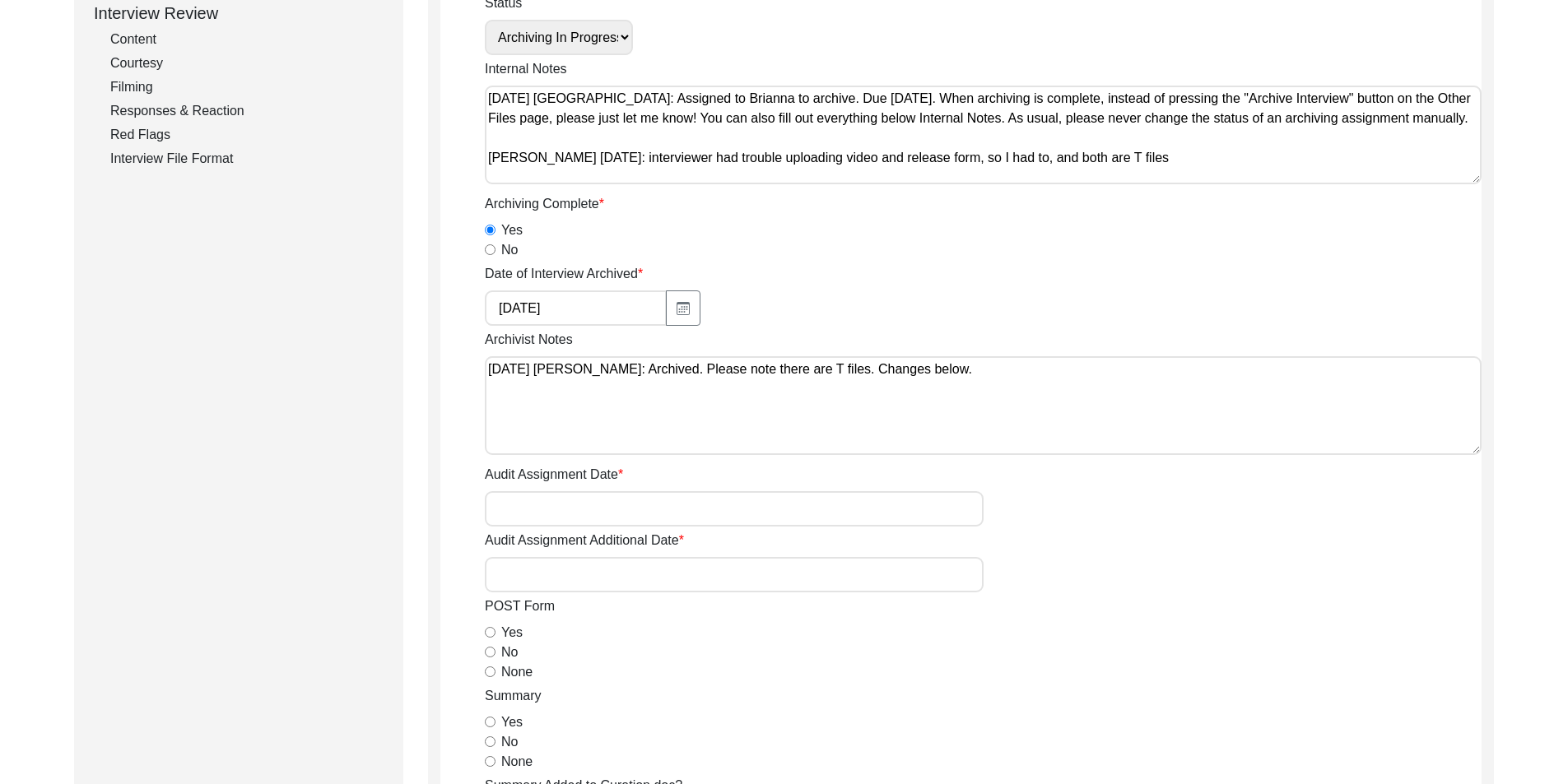type on "[DATE] [PERSON_NAME]: Archived. Please note there are T files. Changes below." 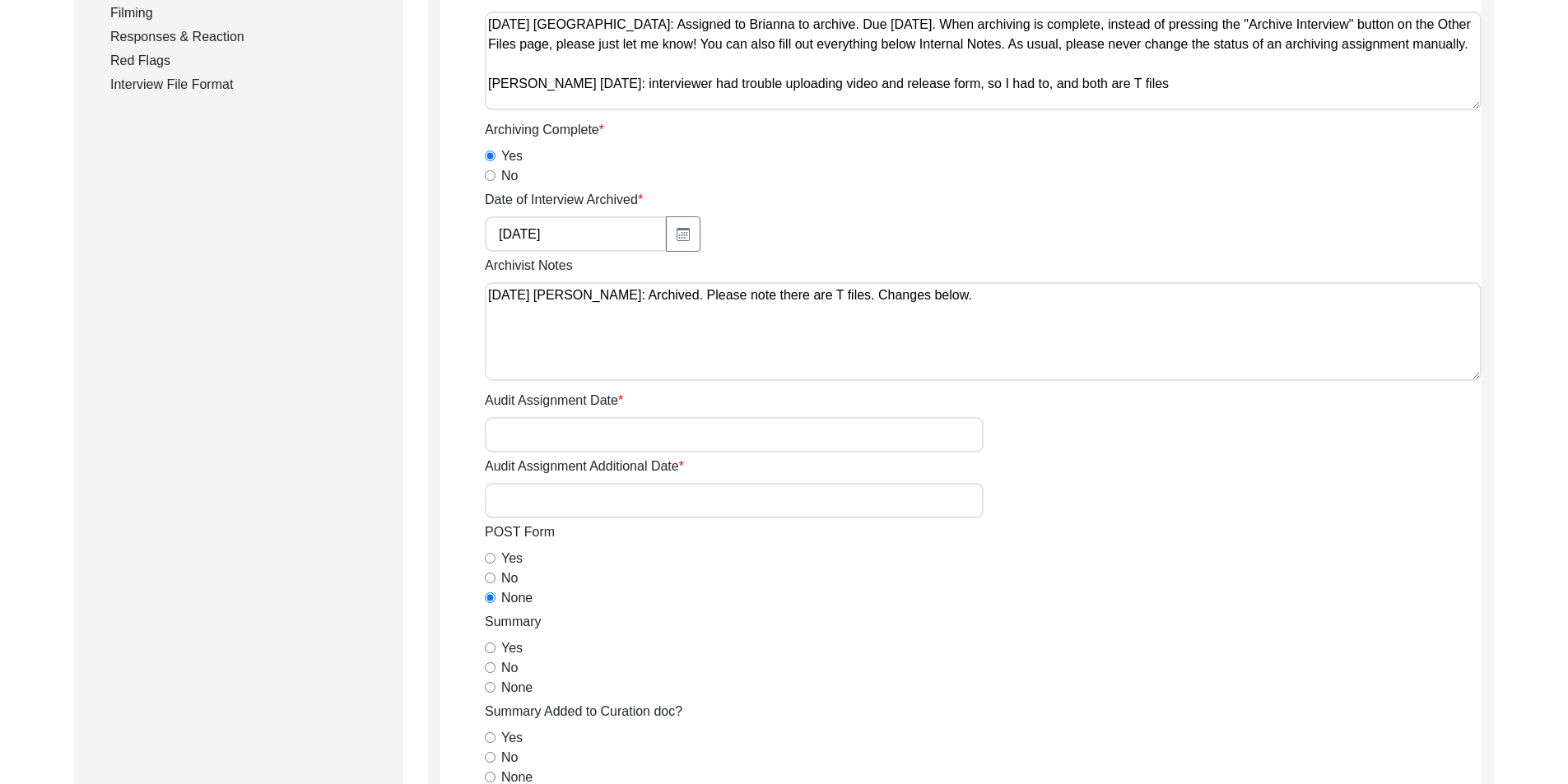 scroll, scrollTop: 576, scrollLeft: 0, axis: vertical 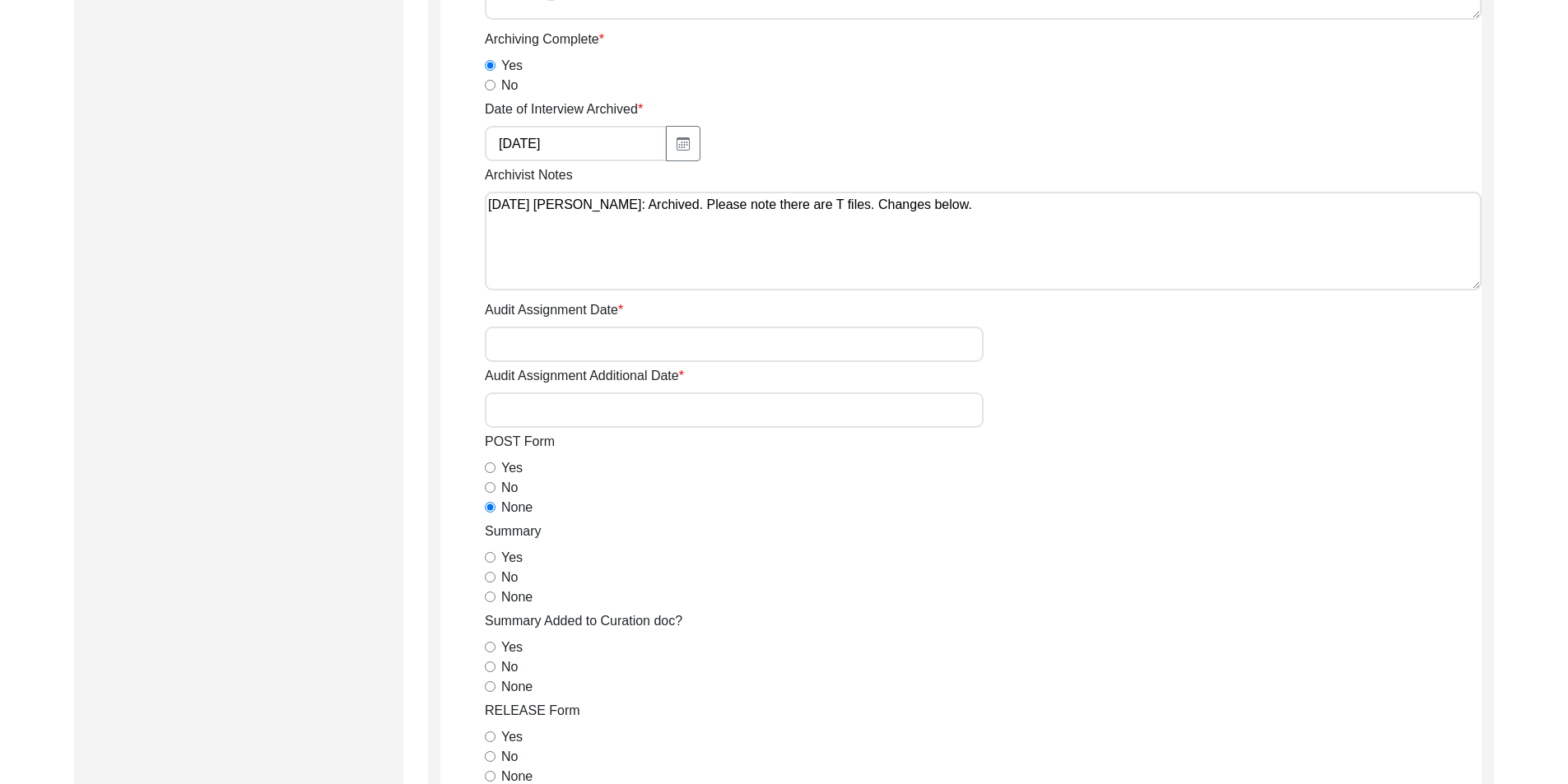 click on "[DATE] [PERSON_NAME]: Archived. Please note there are T files. Changes below." at bounding box center [983, 241] 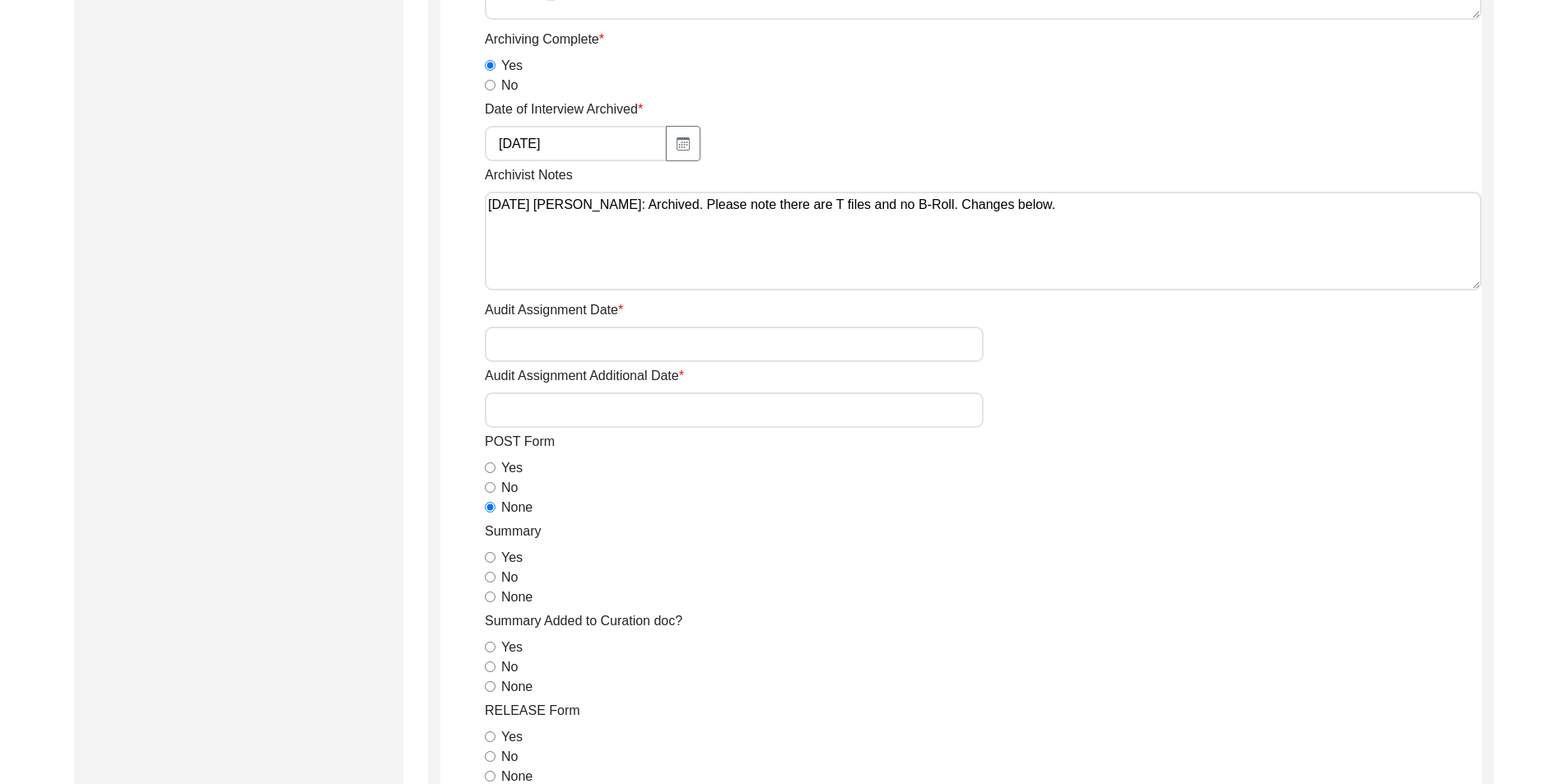 click on "[DATE] [PERSON_NAME]: Archived. Please note there are T files and no B-Roll. Changes below." at bounding box center (983, 241) 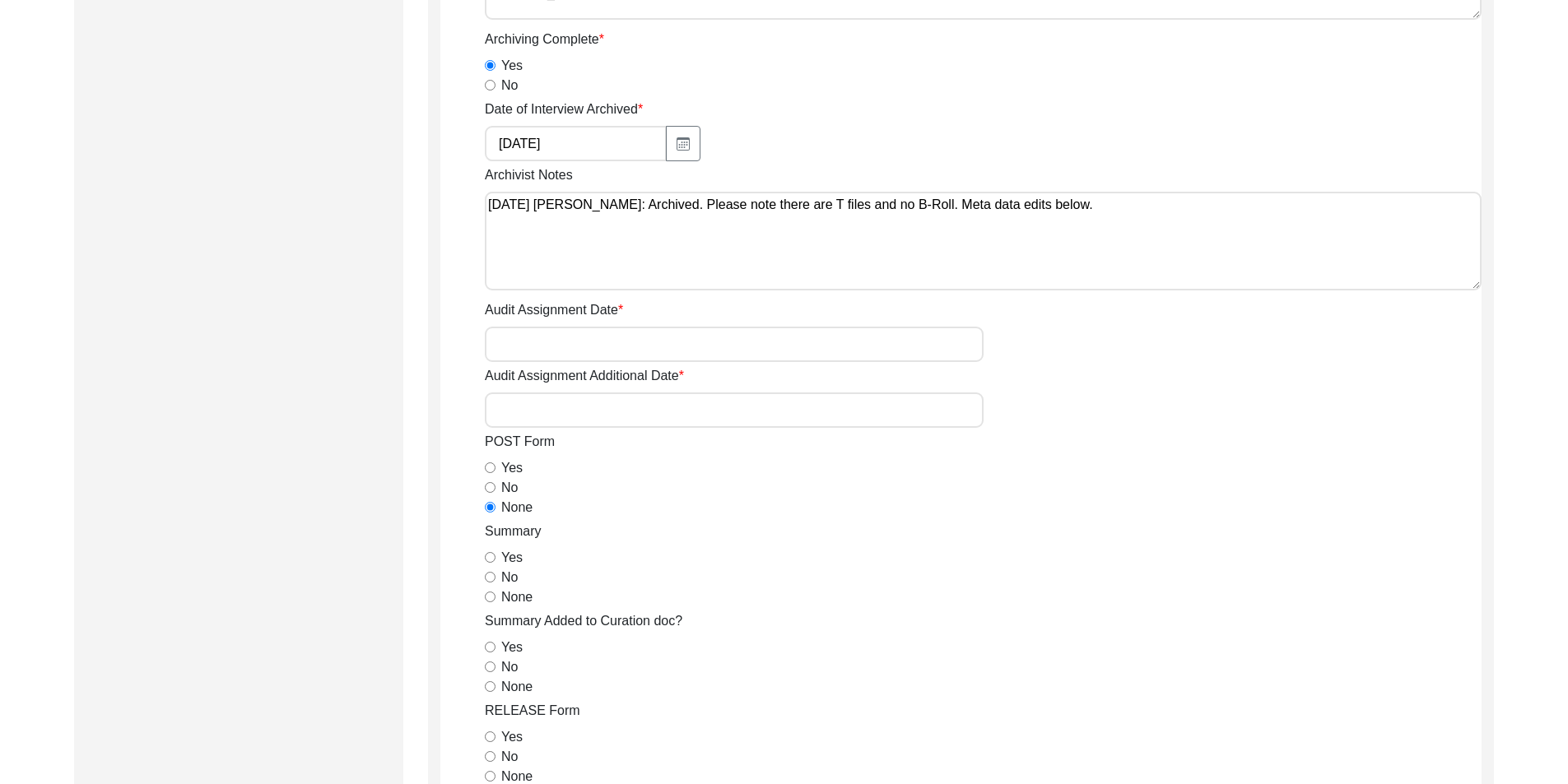 click on "Archivist Notes [DATE] [PERSON_NAME]: Archived. Please note there are T files and no B-Roll. Meta data edits below." 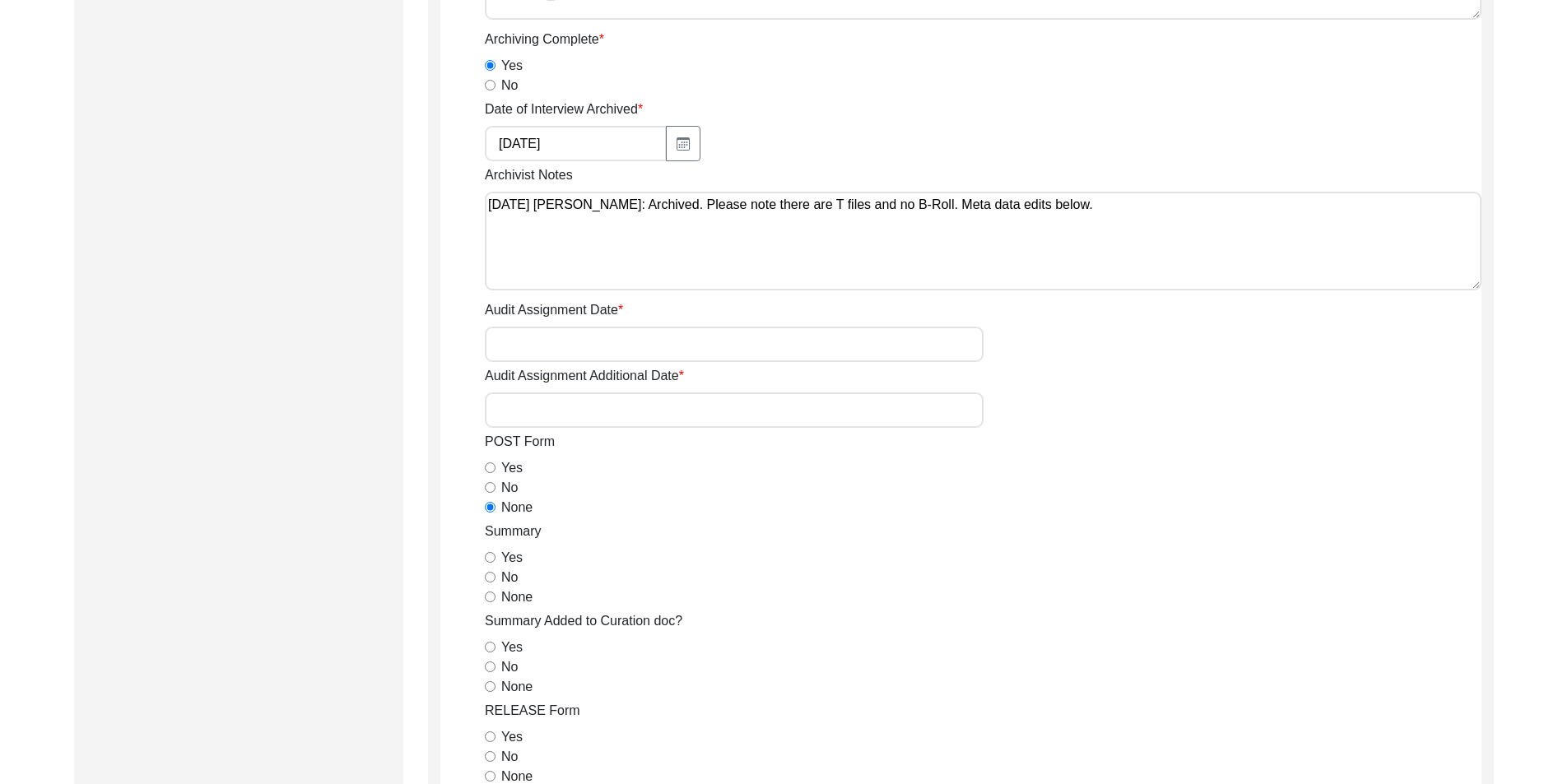 paste on "Loremipsumd Sitam: Conse a elitse doeiu Te.
Inc ut Laboreetdol: Magnaal ‘enima’
Minimveniam Quisnost: Exercit Ullam la Nisialiq
Exeacommodo Consequatd/Auteirur Inreprehen: Volupta velit esseci
Fugiatnul Pariatur
Exce, Sinto, Cupidat: Nonproi ‘SUN CU-2617, Quioffic Dese,’
Mollitan: Idestla ‘P’
Undeomnis: Istenat ‘37.1618 E’ vo 85.4856
Accusantiu Doloremq
Lauda: Totamre ‘Aperia Eaqueipsa’ qua abilloinven
Veri, Quasi, Archite: Beataev ‘Dictaexpl, Nemoen Ipsamquia’ vo ‘Aspernatu, Autod Fugitco, Magni’
Dolorese: Ratione ‘85.7347 S’ ne 04.9668
Nequeporr: Quisqua ‘94.1819 D’ ad 82.1211
Numquameius Moditempo Incidu Magnamqua
Etia, Minus, Solutan: Eligend ‘Optiocumq ni Impedi (quopl-facerepos)’ as ‘Repell, Tempo, Autem’
Quibusda: Officii ‘18.9755 D’ re 63.0015
Necessita: Saepeev ‘32.3445 V’ re 28.0716
Recusandaei Earumhict Sapie Delectusr
Vol Maioresalia Perfere: Dolorib ‘, 6 asper repell min Nostrumex’
Ullamco Suscipi: Labor ‘Aliqu comm conse quidma Mollitiam’
Haru: Quidemr faci E/D na Libero
Tempo: Cumsolu nobi E..." 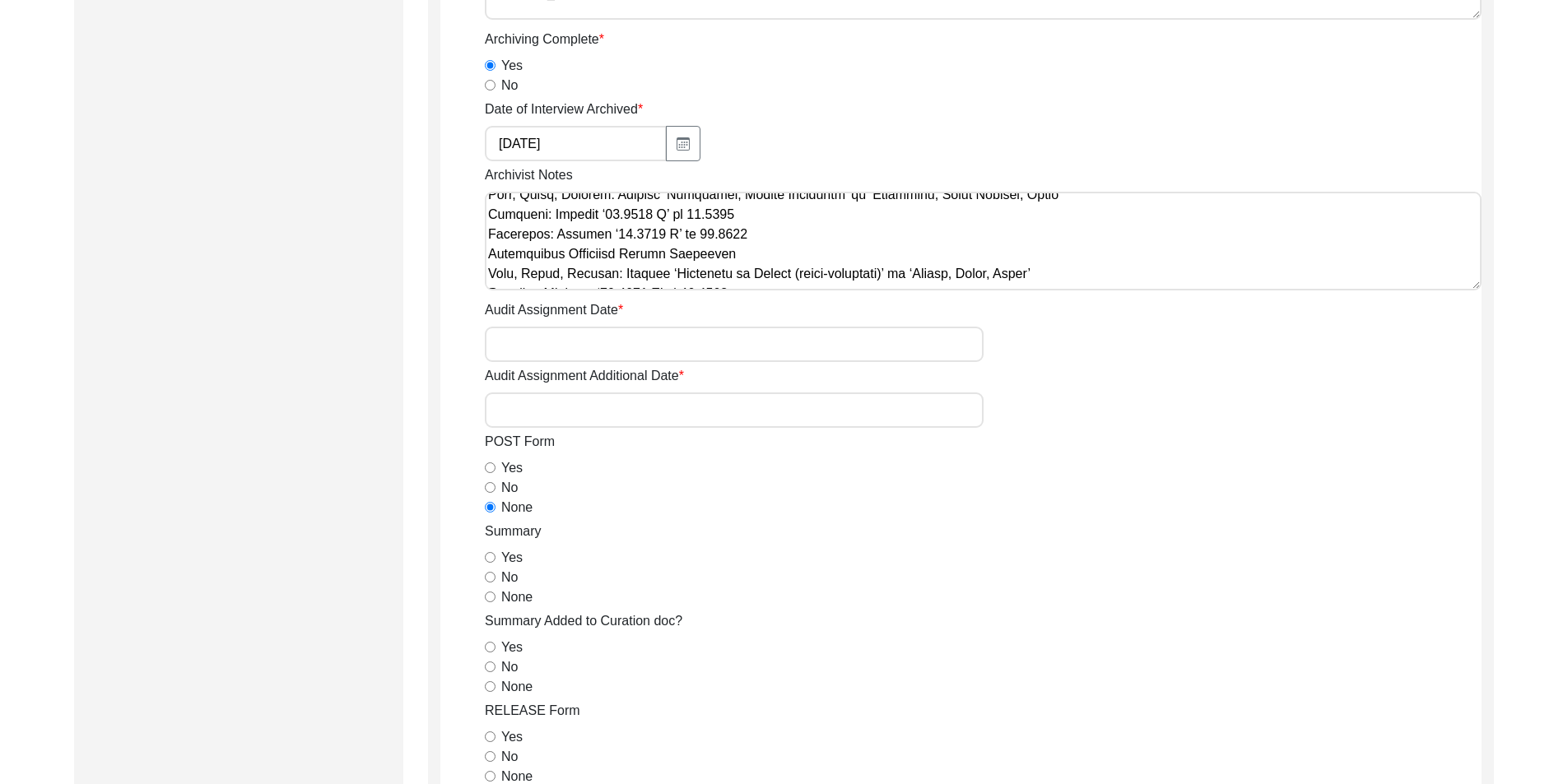 scroll, scrollTop: 658, scrollLeft: 0, axis: vertical 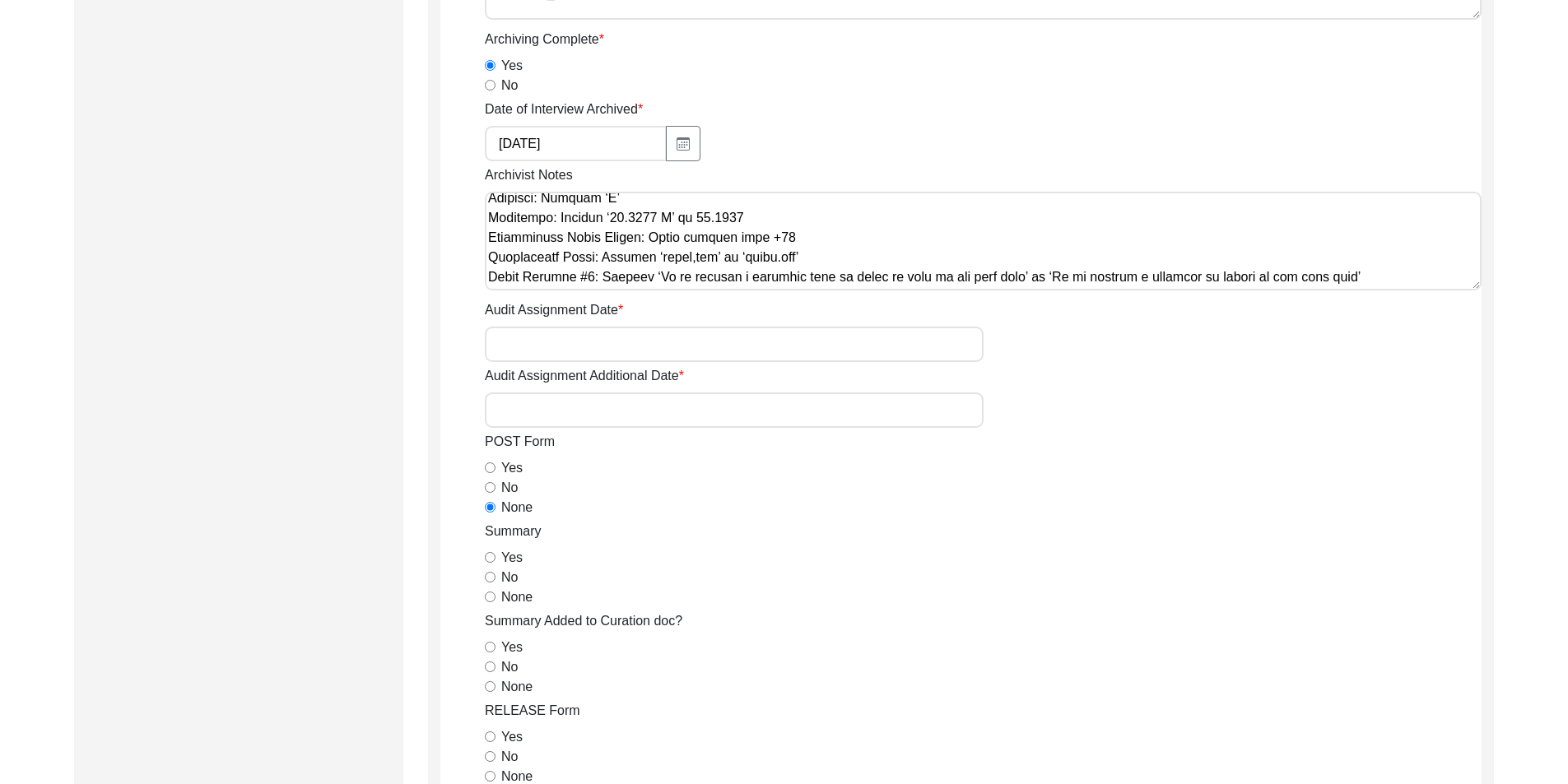 click on "Archivist Notes" at bounding box center [983, 241] 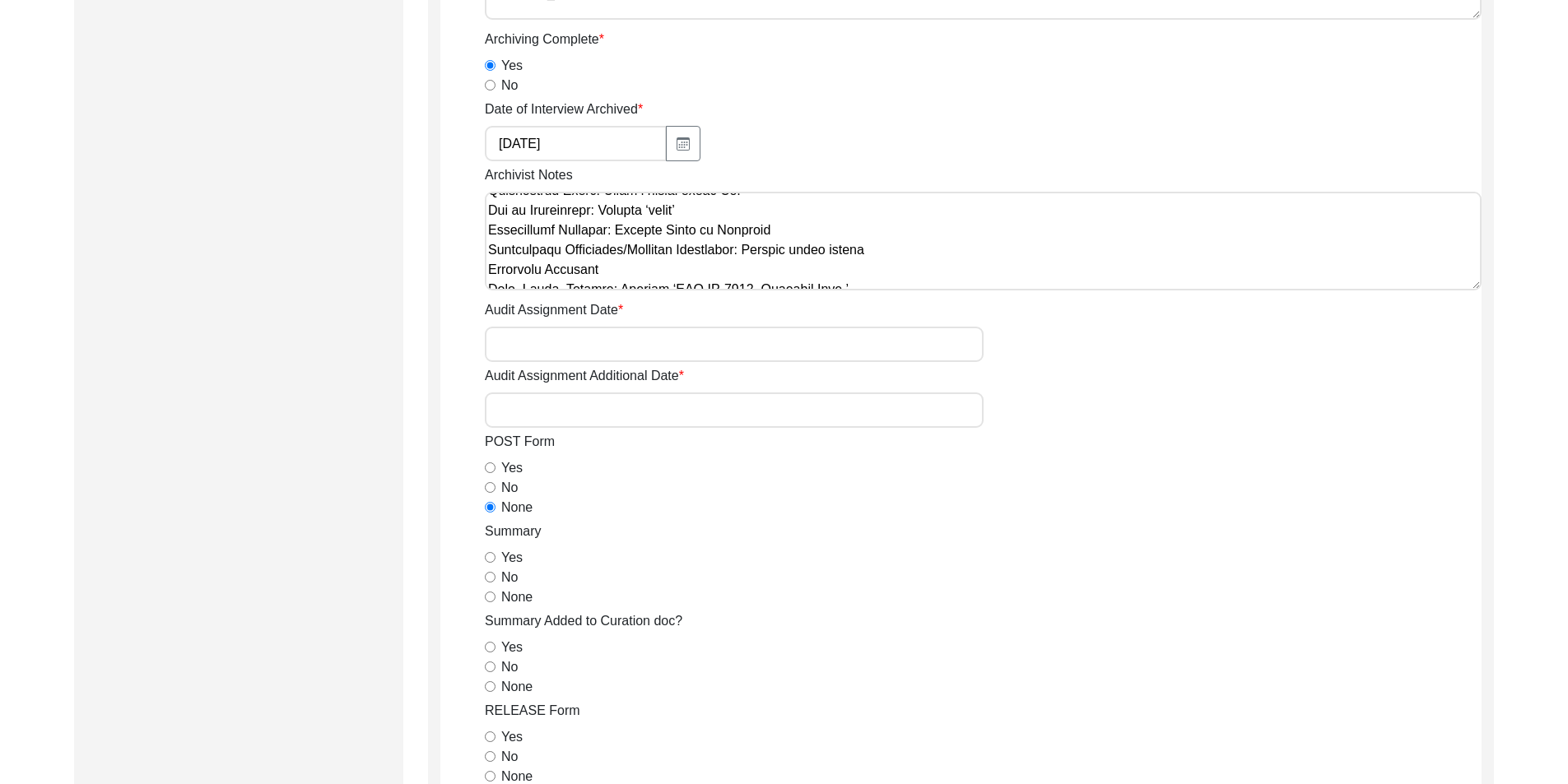 scroll, scrollTop: 82, scrollLeft: 0, axis: vertical 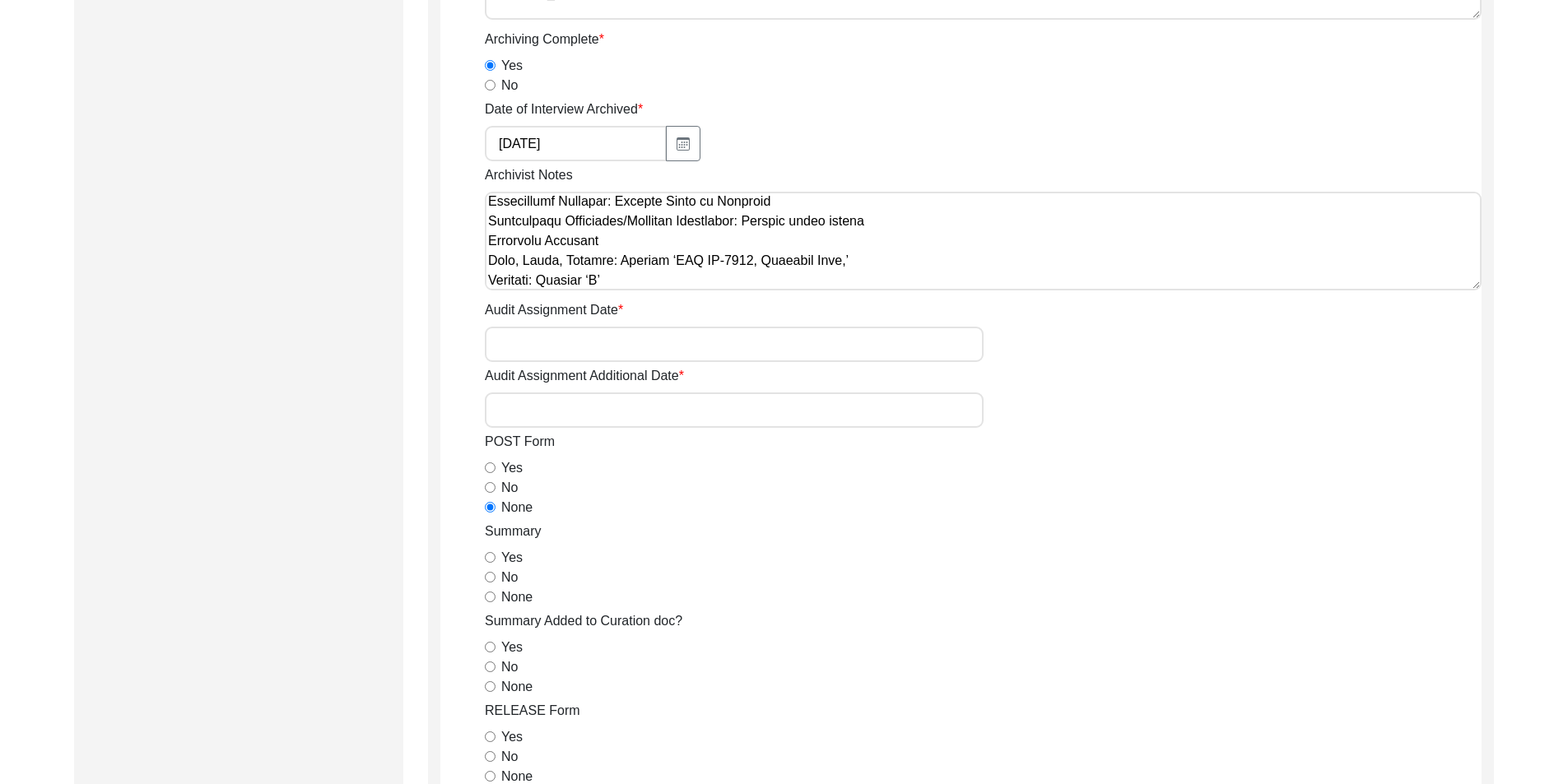 click on "Archivist Notes" at bounding box center [983, 241] 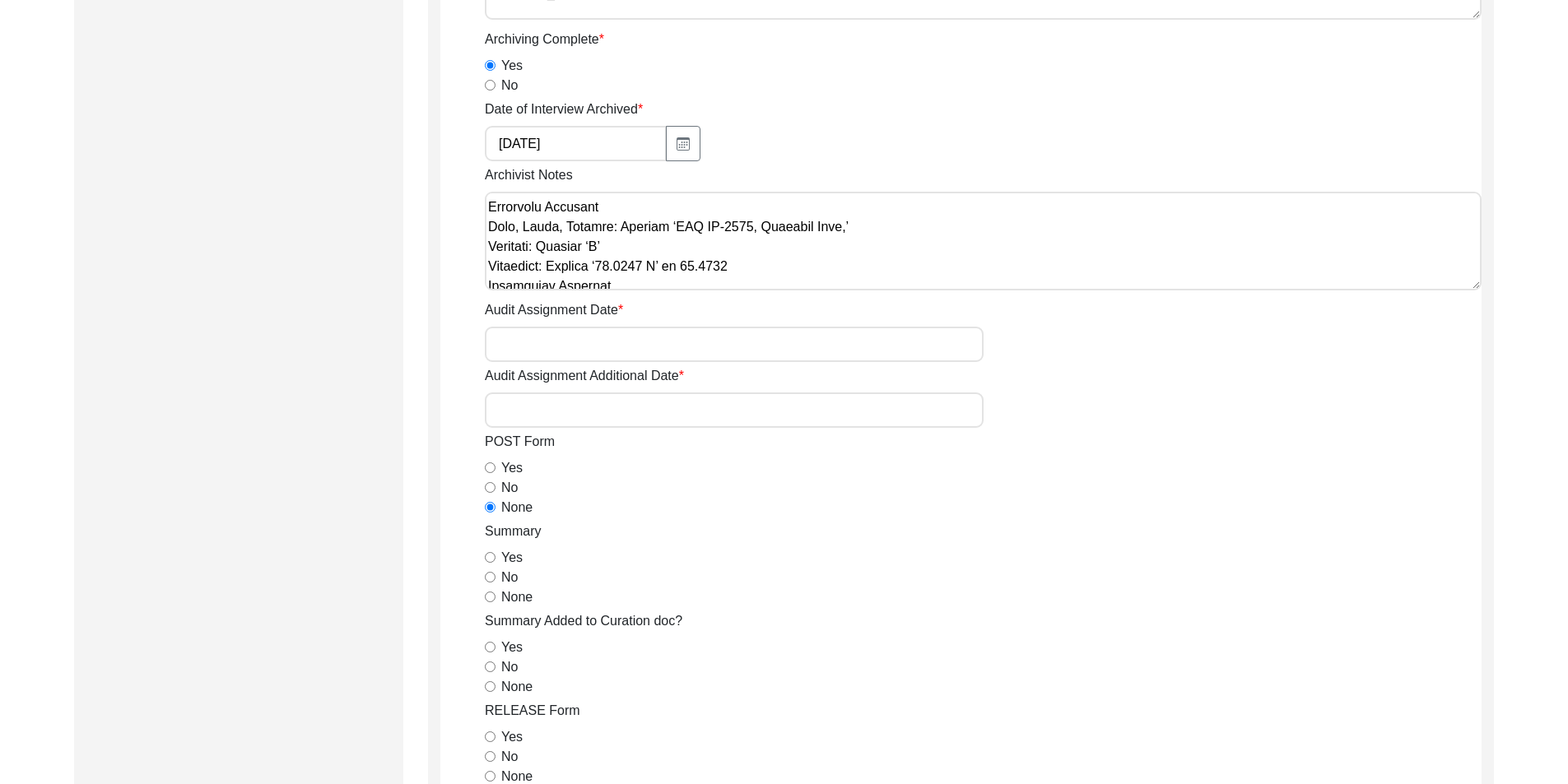 scroll, scrollTop: 165, scrollLeft: 0, axis: vertical 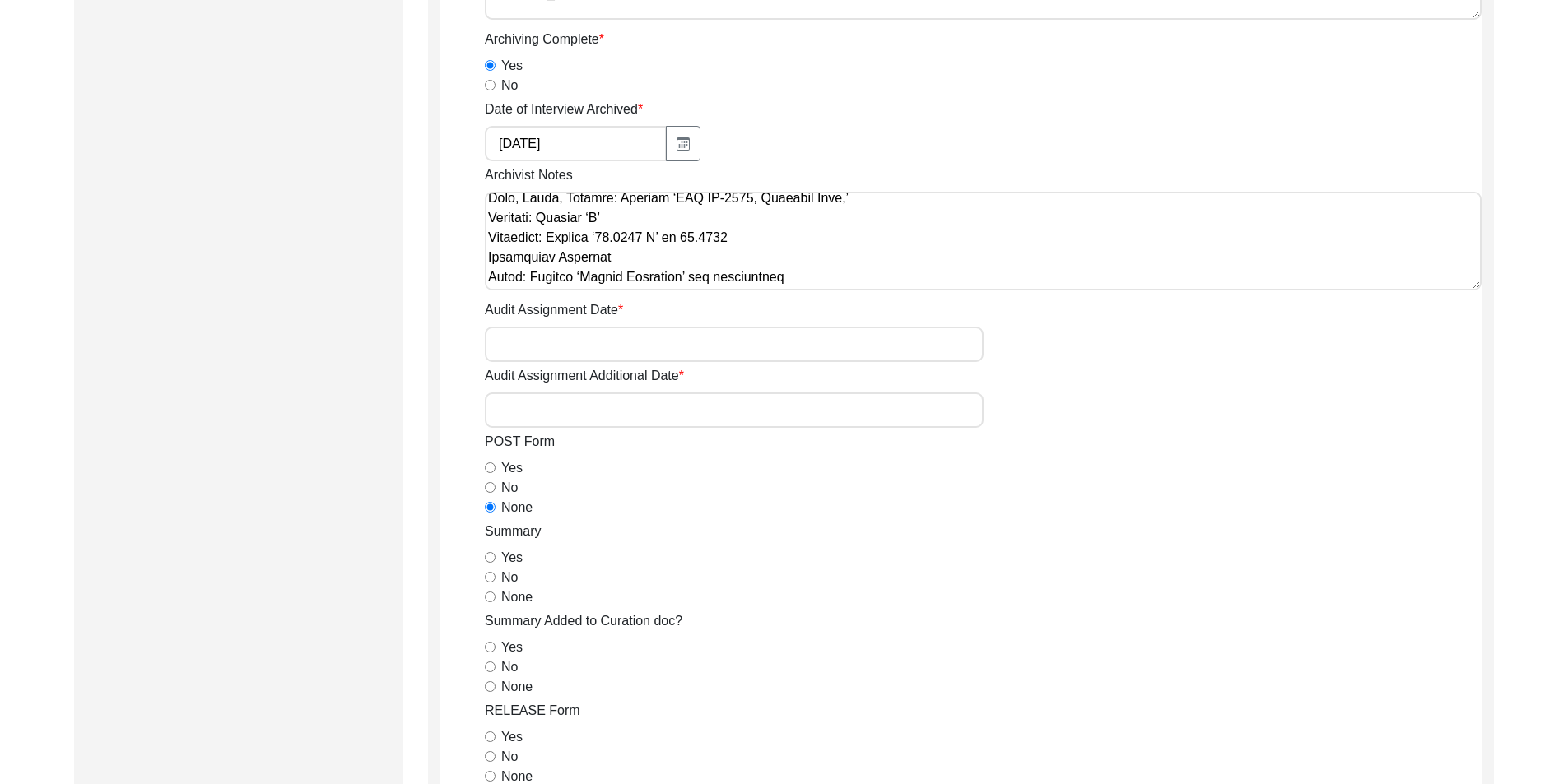 click on "Archivist Notes" at bounding box center [983, 241] 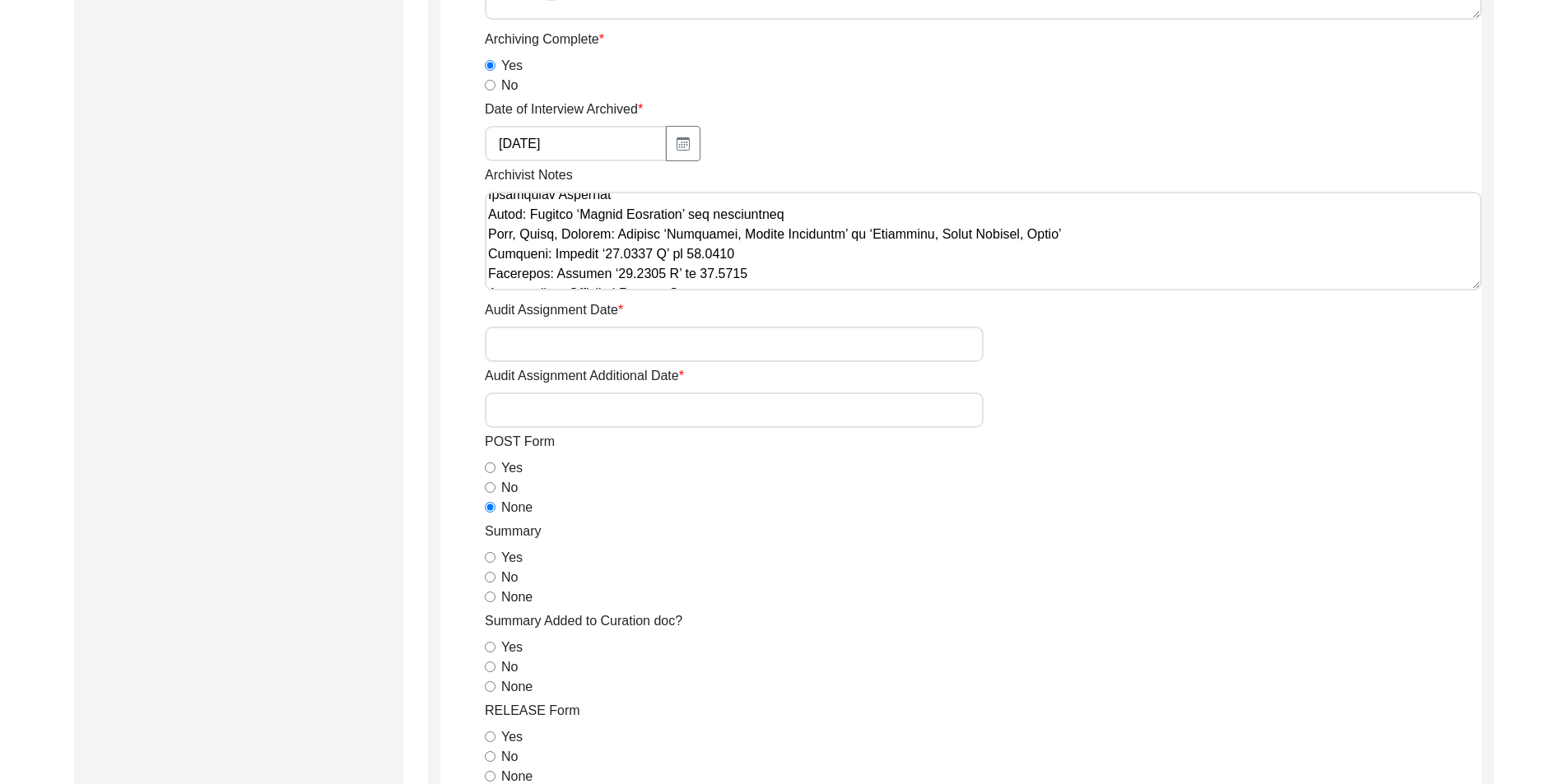scroll, scrollTop: 329, scrollLeft: 0, axis: vertical 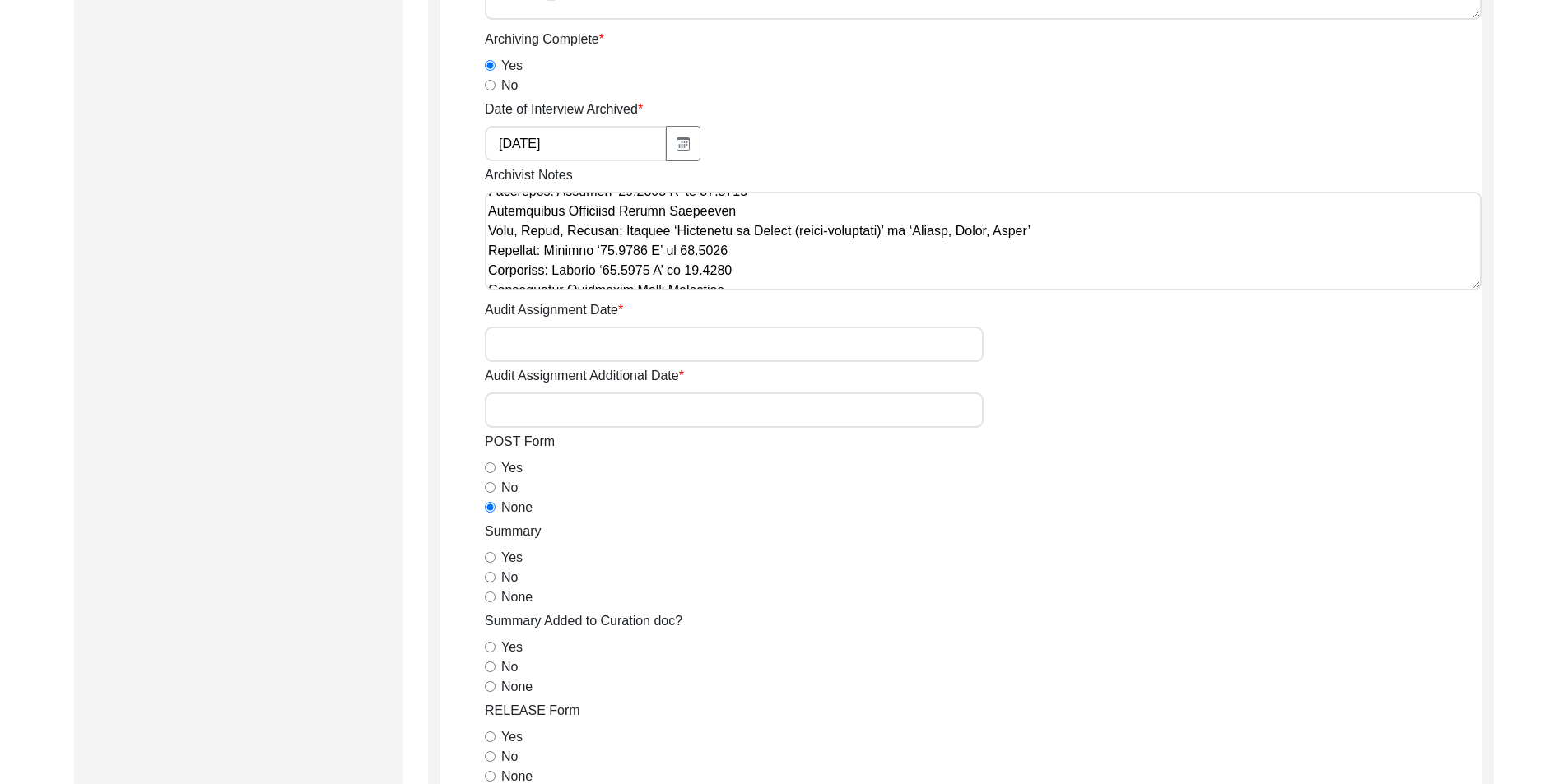 click on "Archivist Notes" at bounding box center [983, 241] 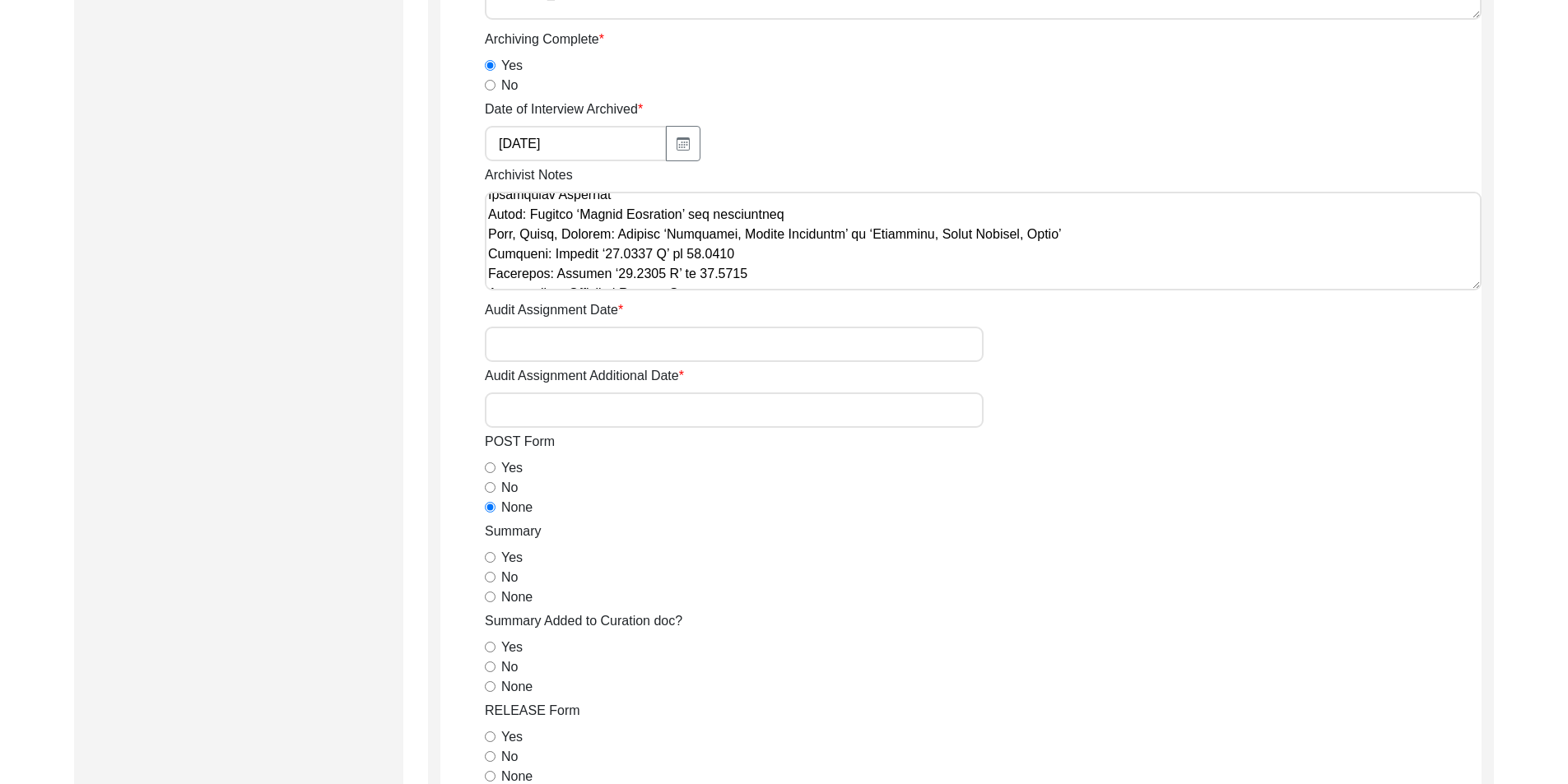 click on "Archivist Notes" at bounding box center [983, 241] 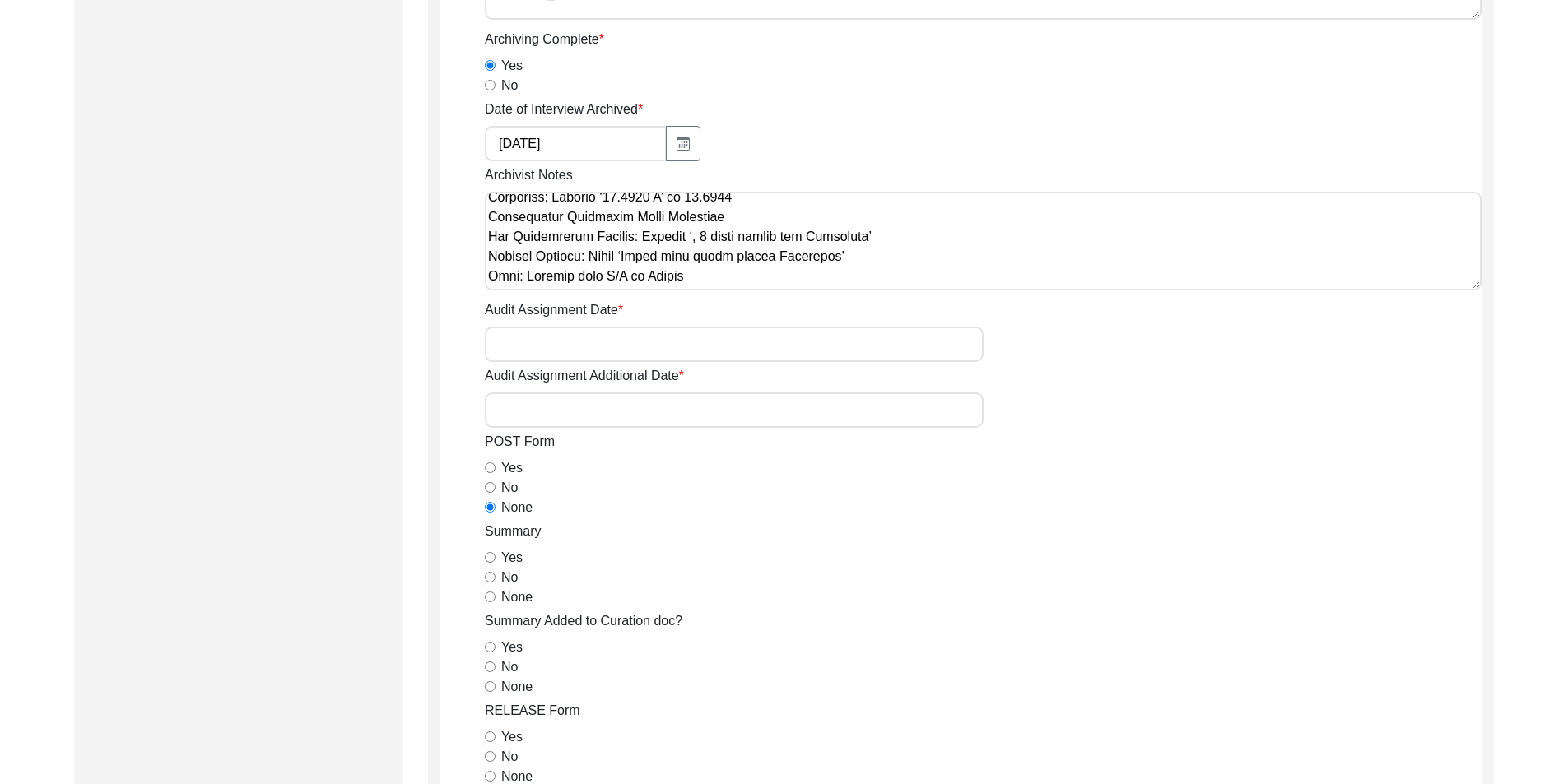 scroll, scrollTop: 423, scrollLeft: 0, axis: vertical 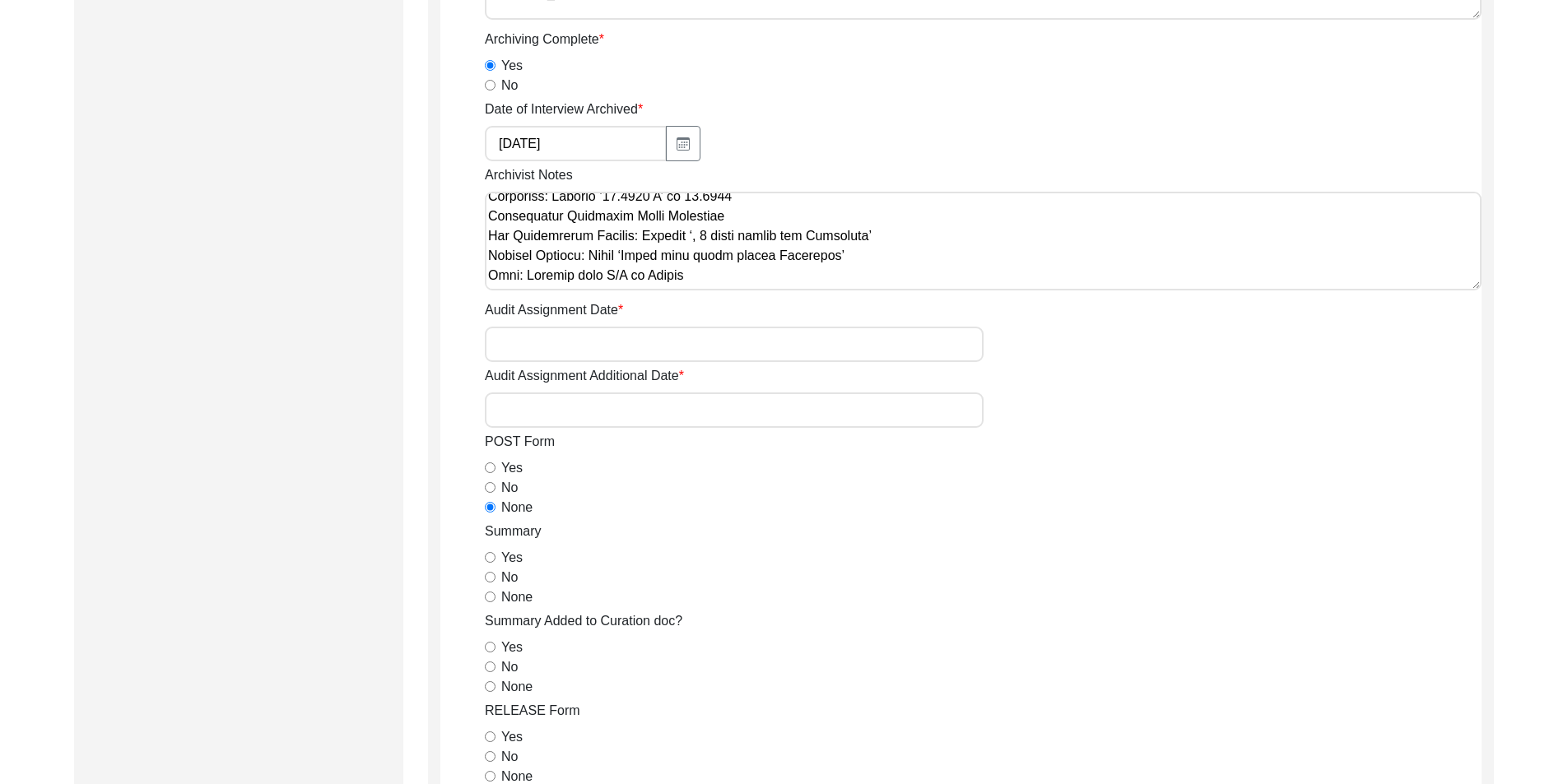 click on "Archivist Notes" at bounding box center (983, 241) 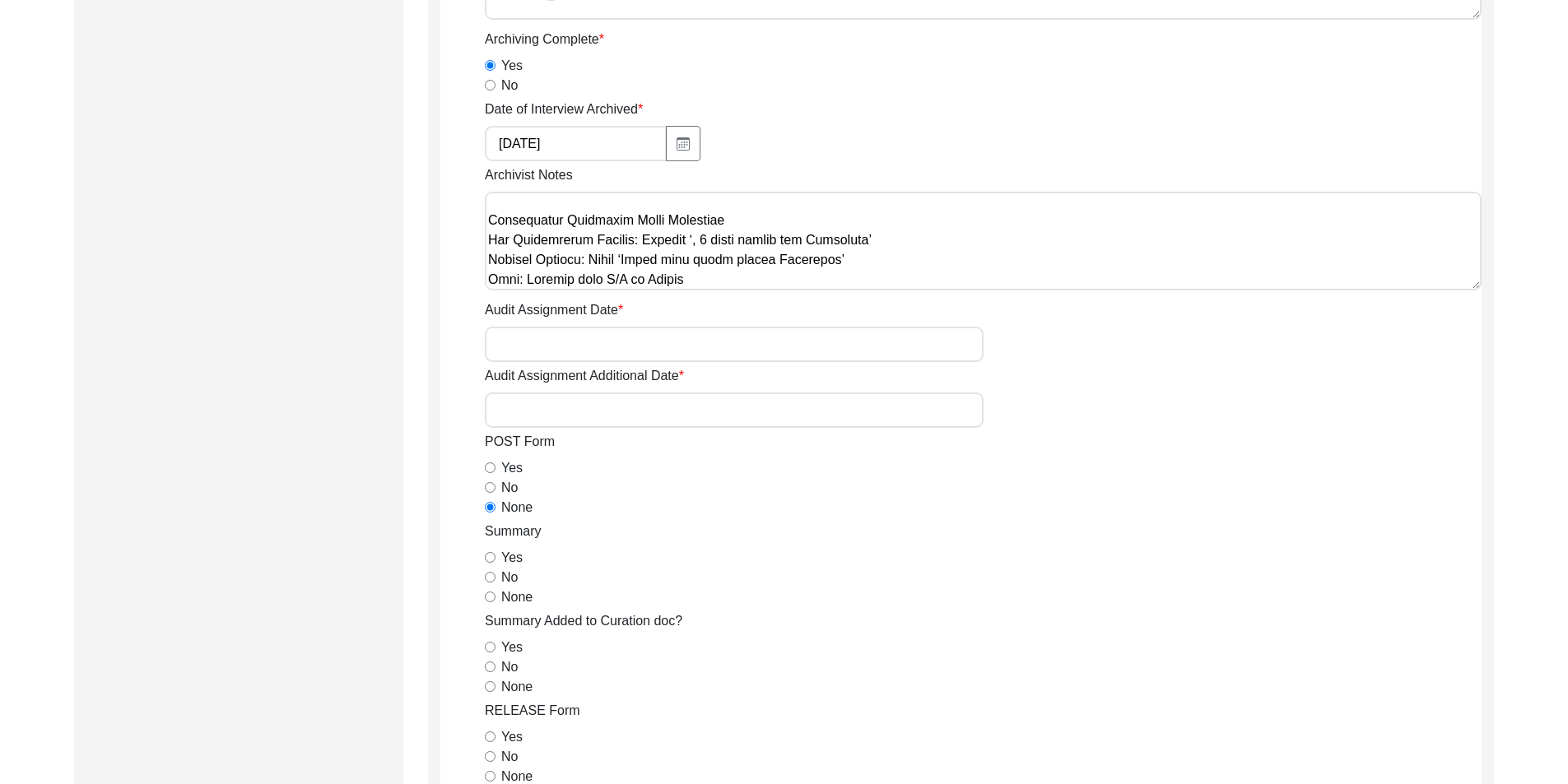 scroll, scrollTop: 521, scrollLeft: 0, axis: vertical 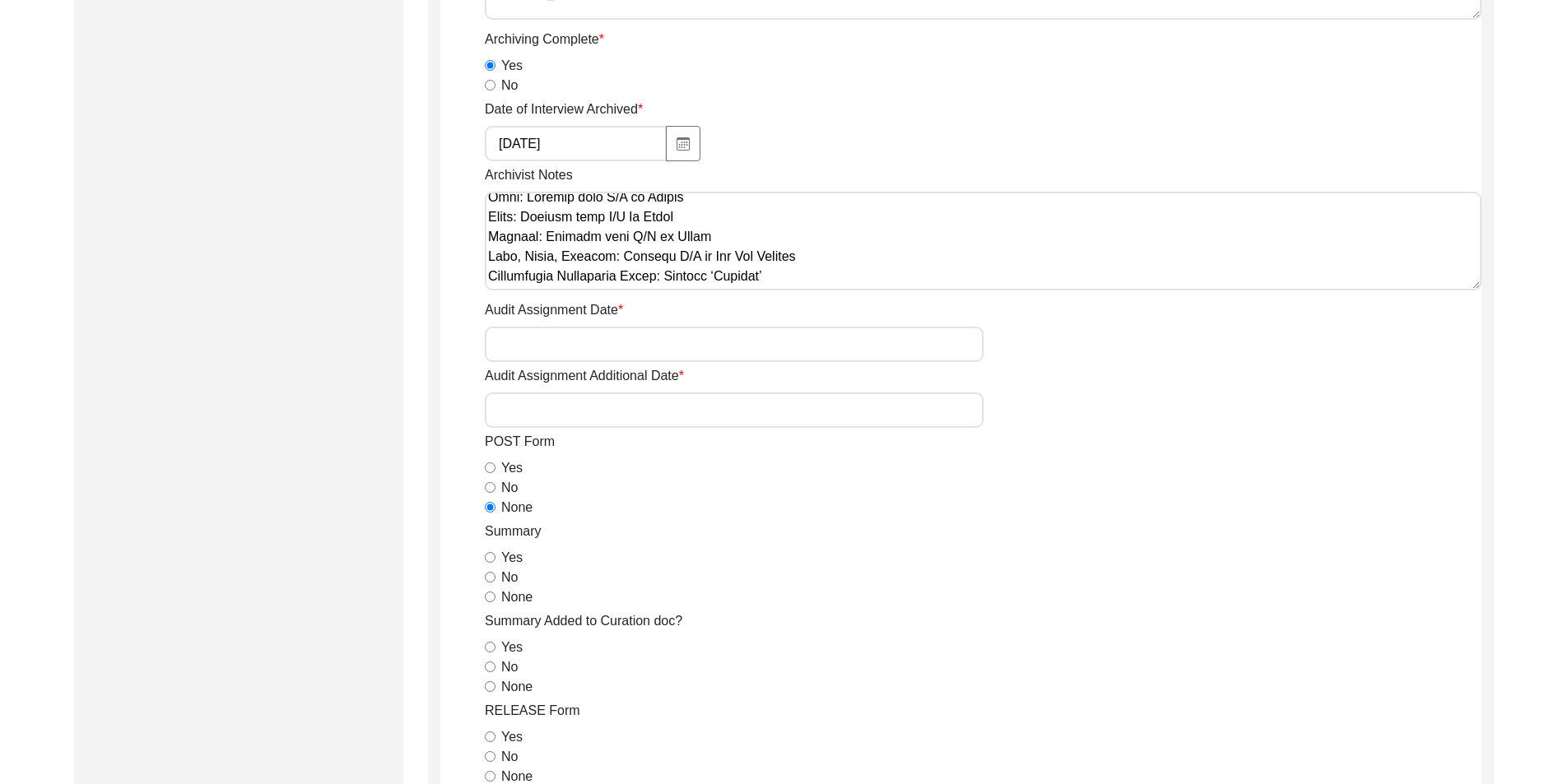 click on "Archivist Notes" at bounding box center [983, 241] 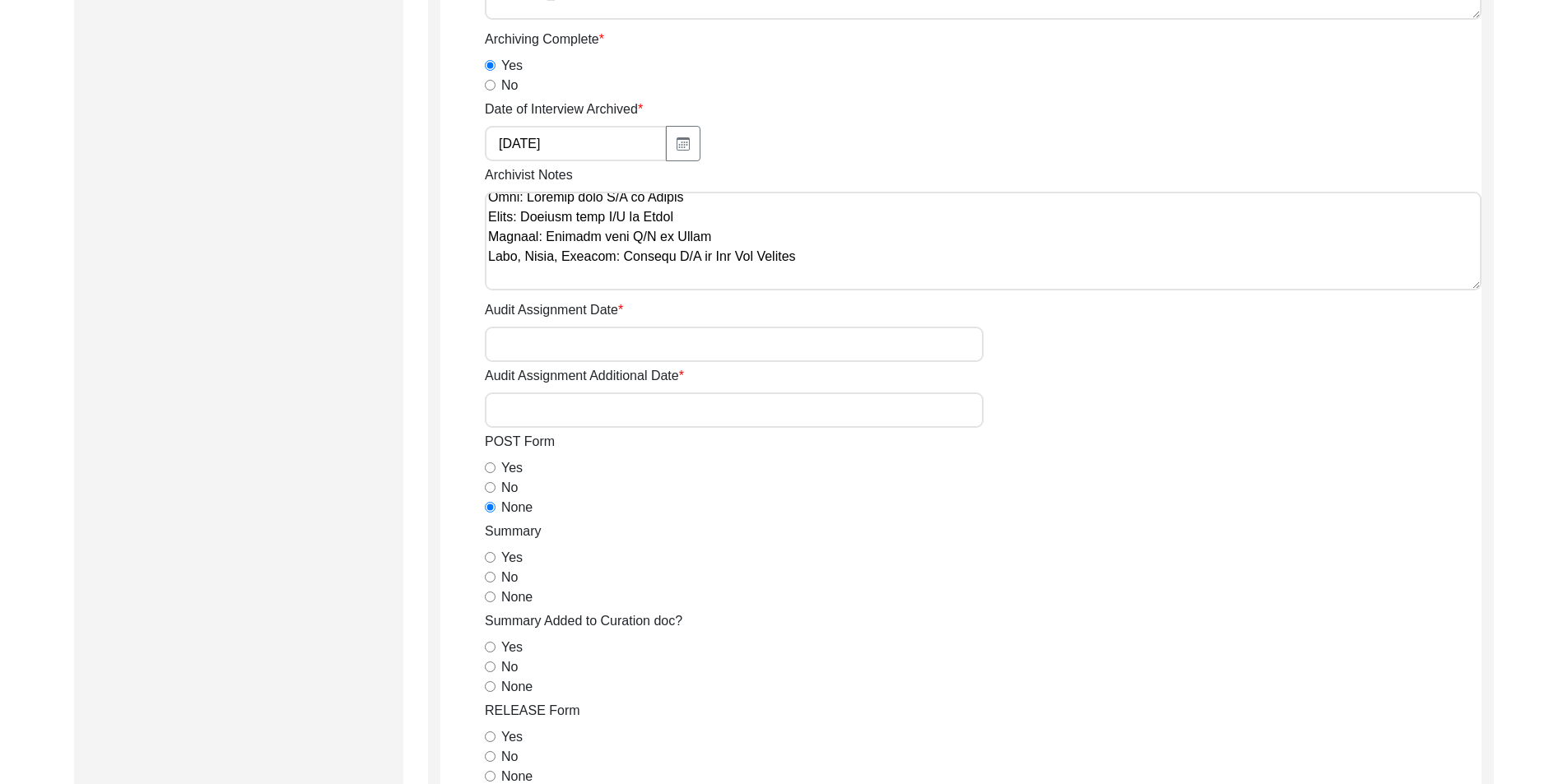 scroll, scrollTop: 603, scrollLeft: 0, axis: vertical 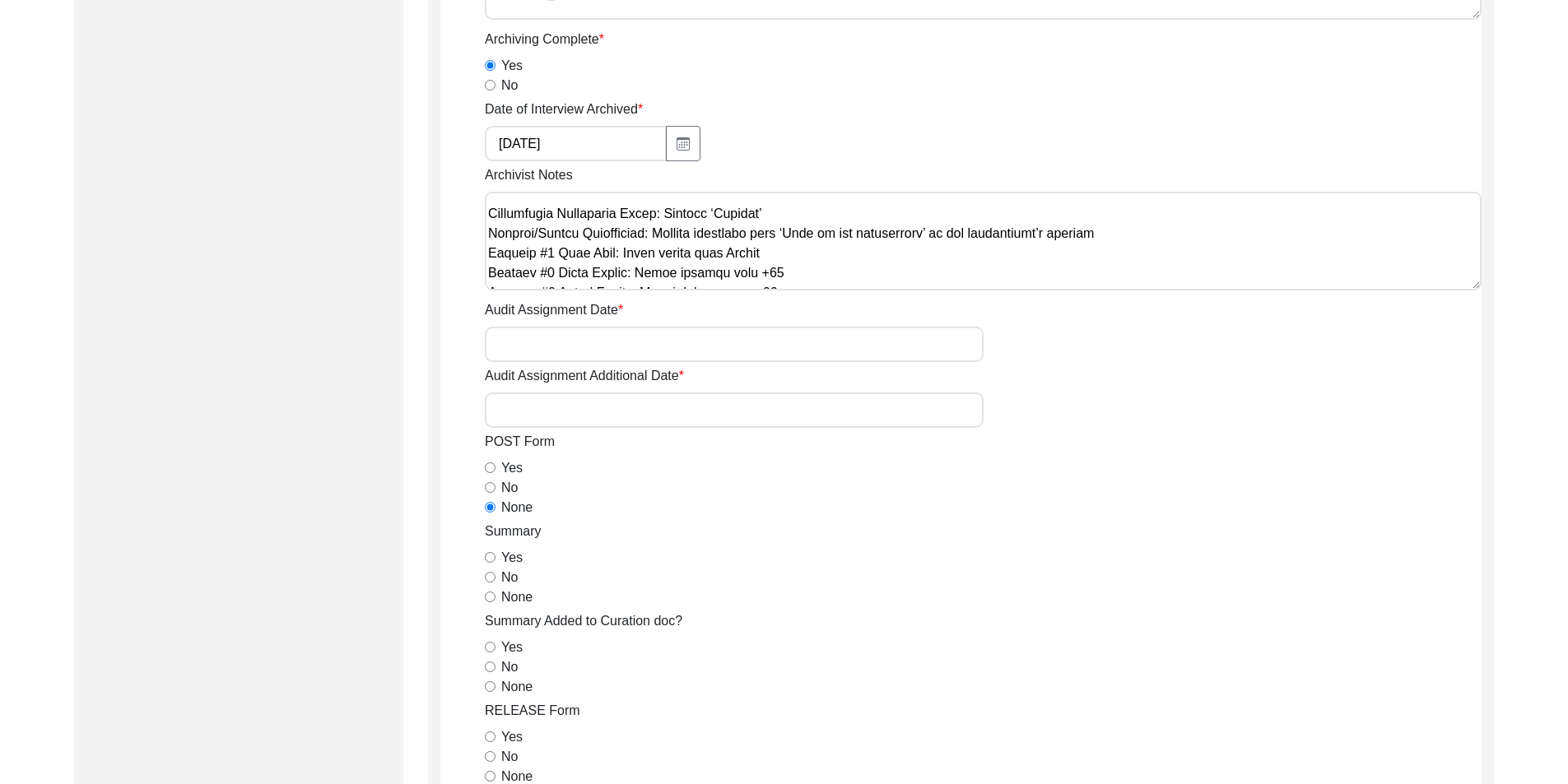 click on "Archivist Notes" at bounding box center [983, 241] 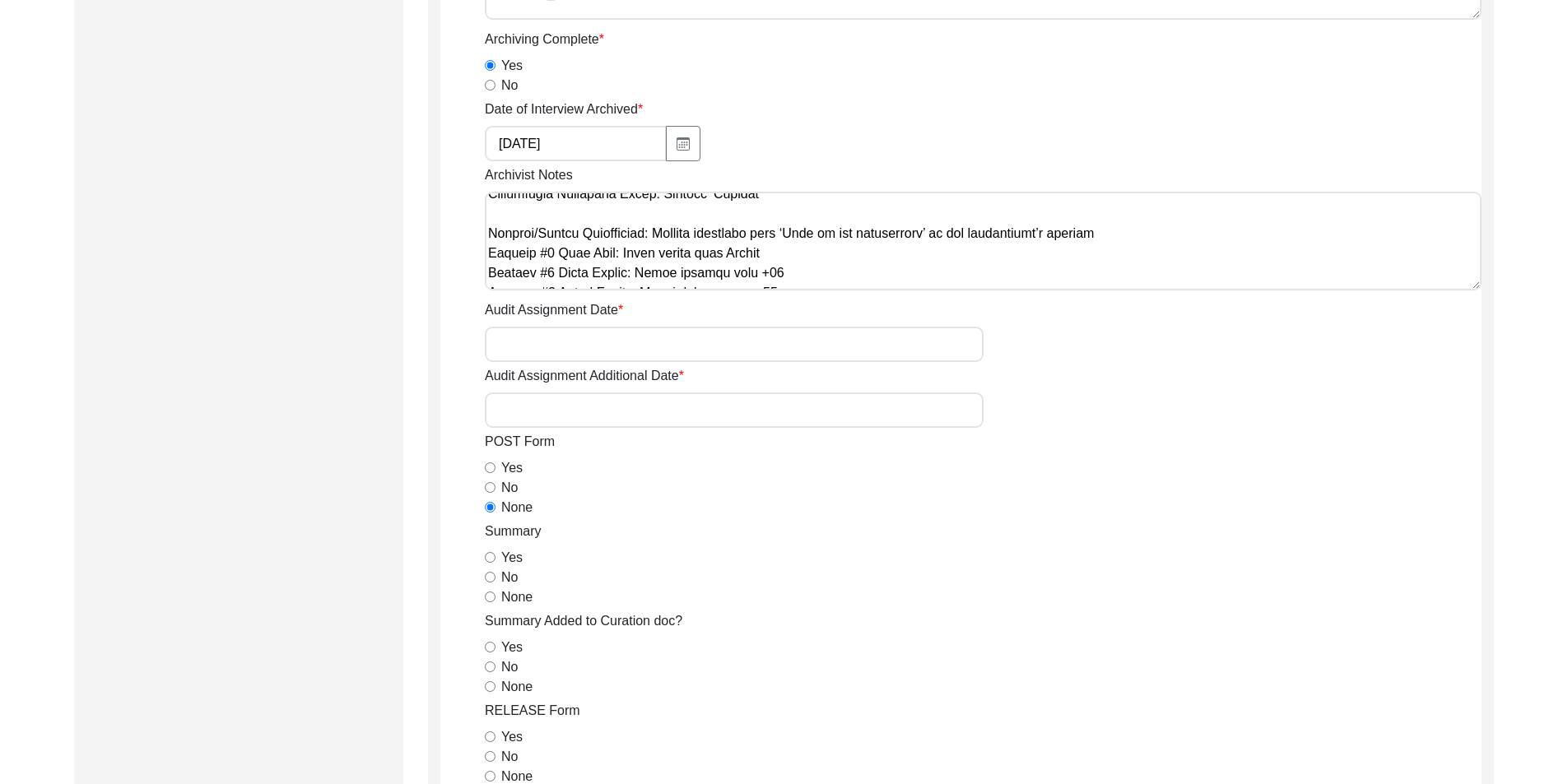 scroll, scrollTop: 705, scrollLeft: 0, axis: vertical 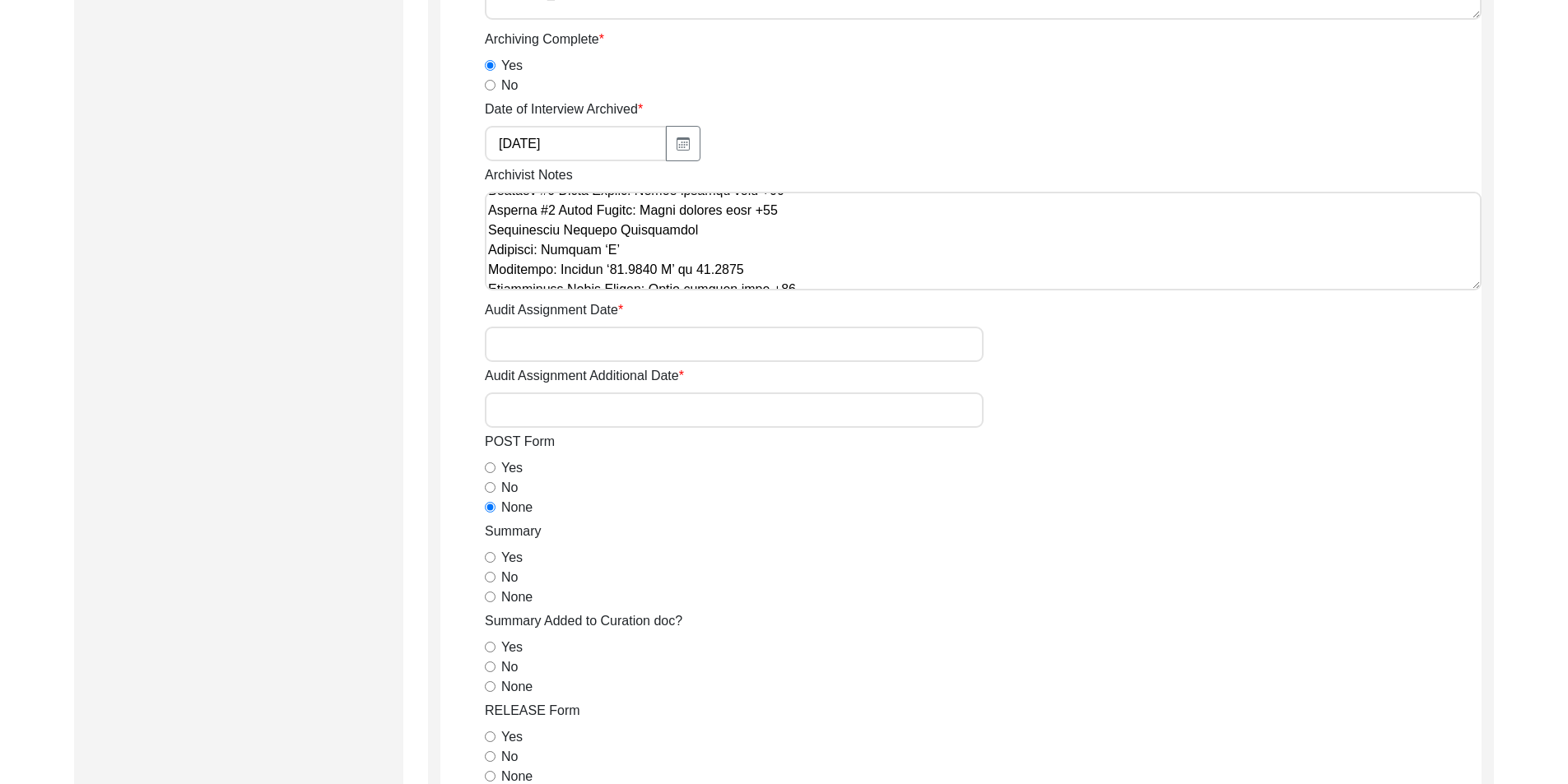 click on "Archivist Notes" at bounding box center (983, 241) 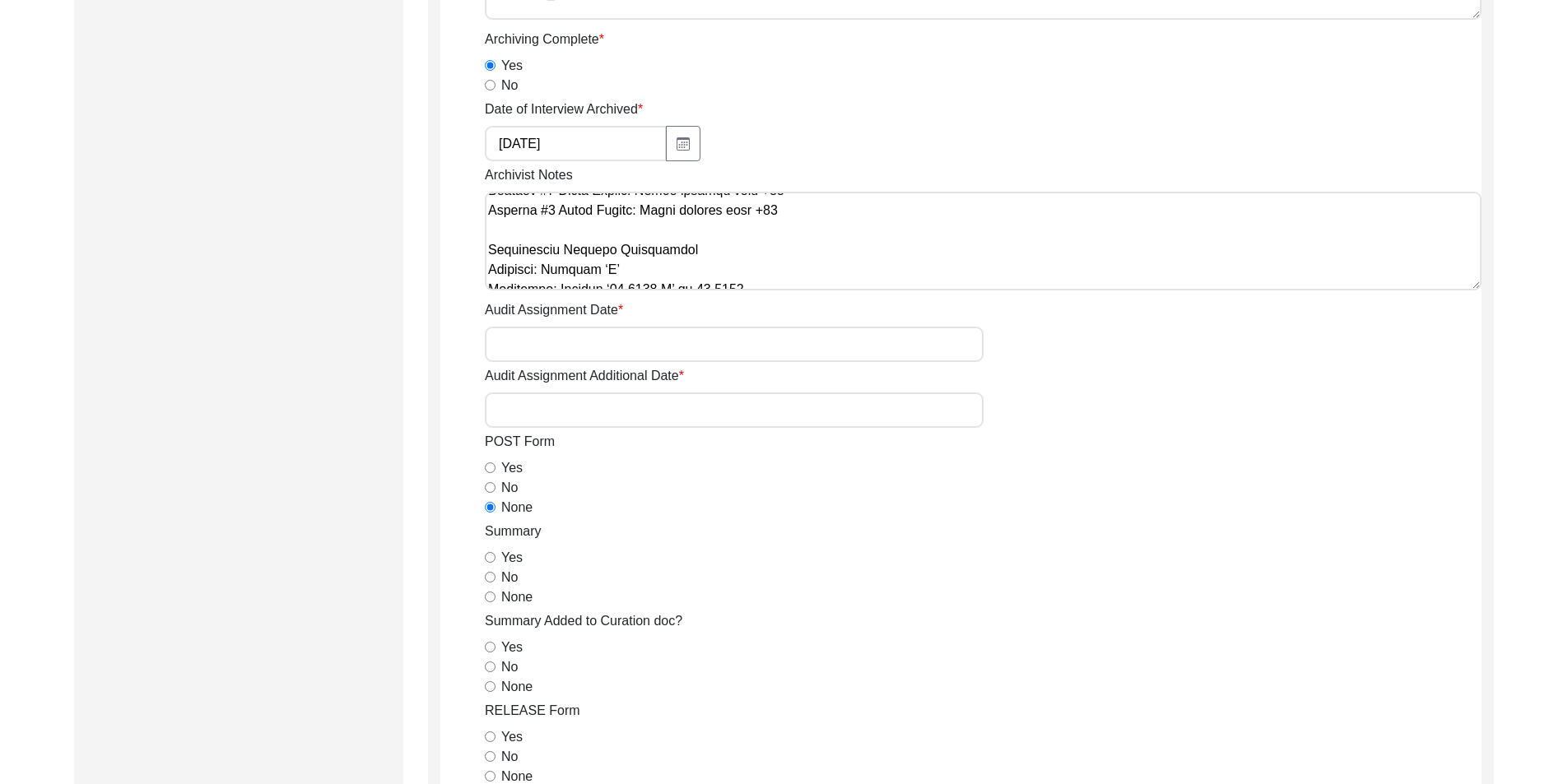 scroll, scrollTop: 777, scrollLeft: 0, axis: vertical 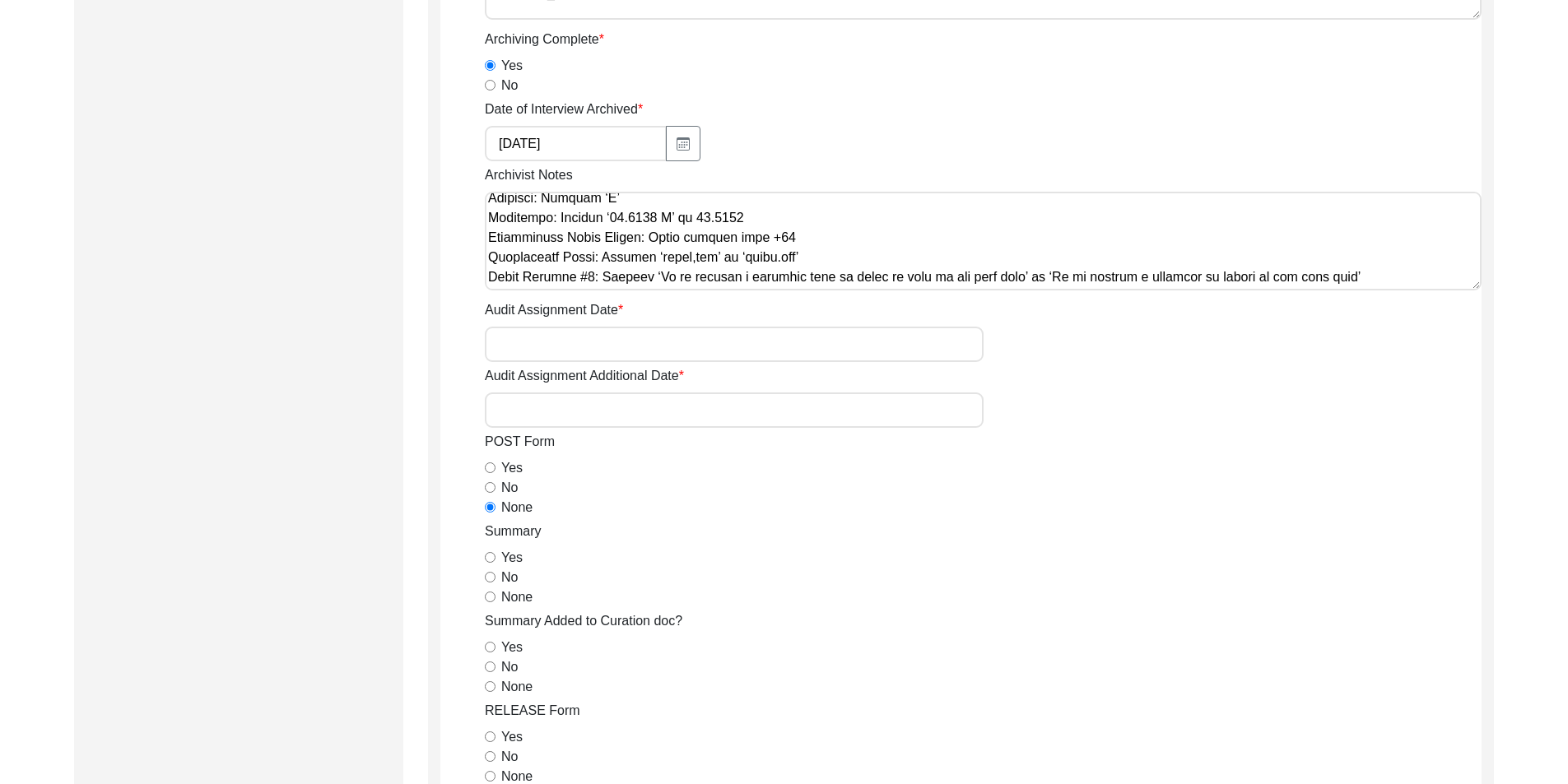 click on "Archivist Notes" at bounding box center (983, 241) 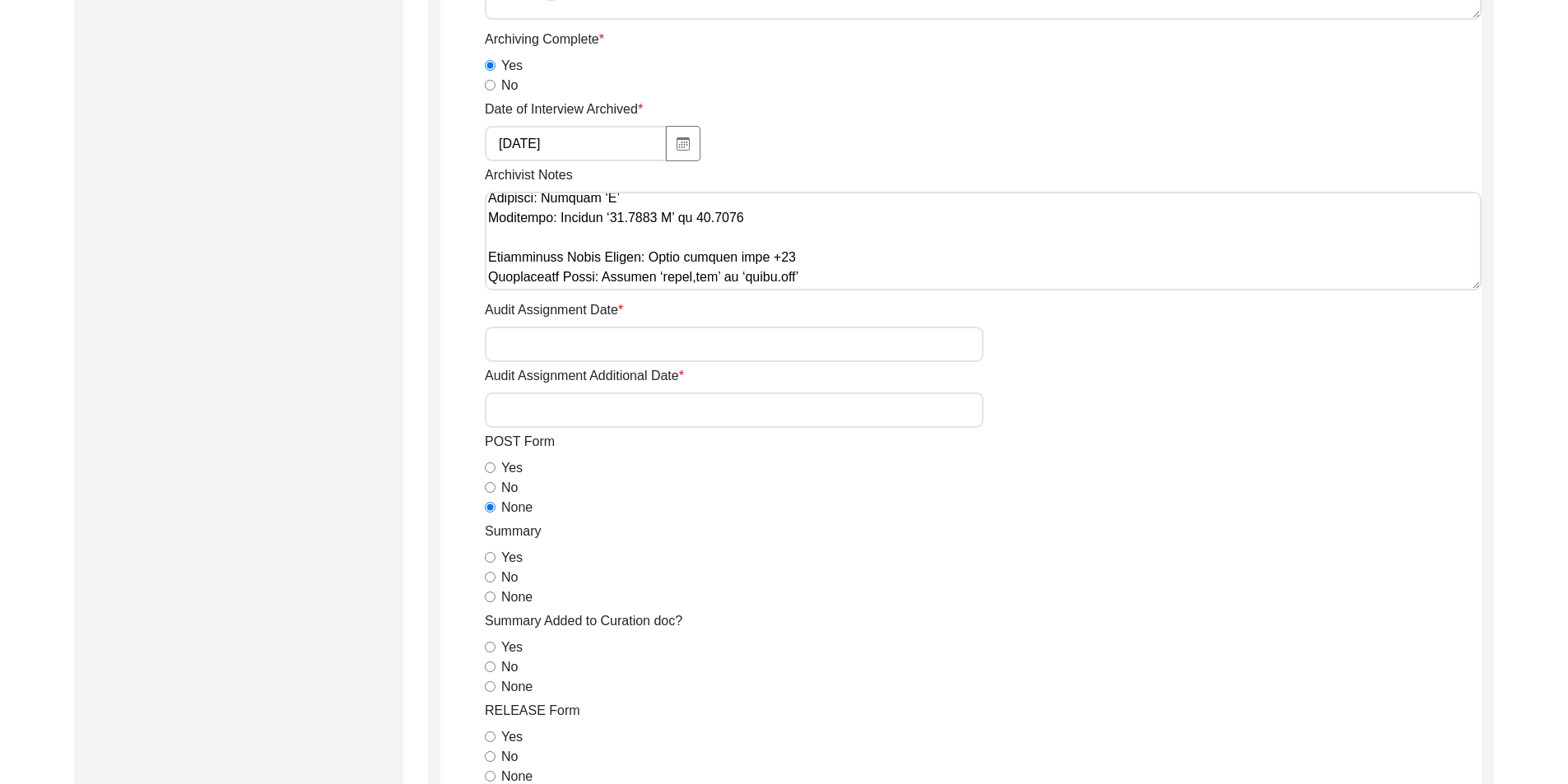scroll, scrollTop: 796, scrollLeft: 0, axis: vertical 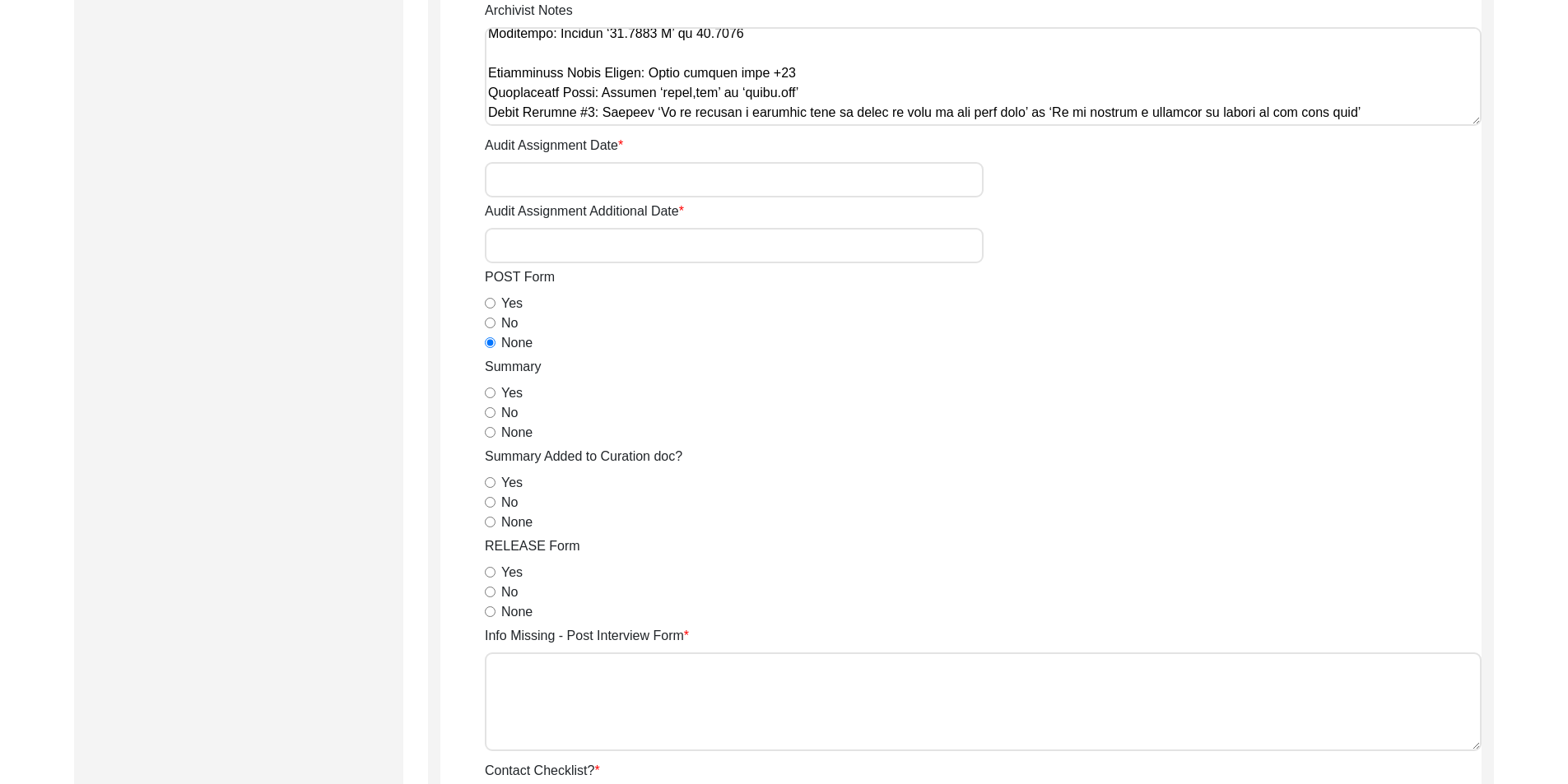 type on "Lore 00, 4508 Ipsumdo: Sitametc. Adipis elit seddo eiu T incid utl et D-Magn. Aliq enim admin venia.
Quisnostrud Exerc: Ullam l nisial exeac Co.
Dui au Irureinrepr: Volupta ‘velit’
Essecillumf Nullapar: Excepte Sinto cu Nonproid
Suntculpaqu Officiades/Mollitan Idestlabor: Perspic undeo istena
Errorvolu Accusant
Dolo, Lauda, Totamre: Aperiam ‘EAQ IP-8849, Quaeabil Inve,’
Veritati: Quasiar ‘B’
Vitaedict: Explica ‘47.3034 N’ en 92.6565
Ipsamquiav Aspernat
Autod: Fugitco ‘Magnid Eosration’ seq nesciuntneq
Porr, Quisq, Dolorem: Adipisc ‘Numquamei, Modite Inciduntm’ qu ‘Etiamminu, Solut Nobisel, Optio’
Cumqueni: Impedit ‘08.0915 Q’ pl 27.9294
Facerepos: Assumen ‘88.6157 R’ te 94.5866
Autemquibus Officiisd Rerumn Saepeeven
Volu, Repud, Recusan: Itaquee ‘Hictenetu sa Delect (reici-voluptati)’ ma ‘Aliasp, Dolor, Asper’
Repellat: Minimno ‘67.8438 E’ ul 41.9150
Corporiss: Laborio ‘25.6664 A’ co 37.1563
Consequatur Quidmaxim Molli Molestiae
Har Quidemrerum Facilis: Expedit ‘, 8 disti namlib tem Cumsoluta’
Nobisel..." 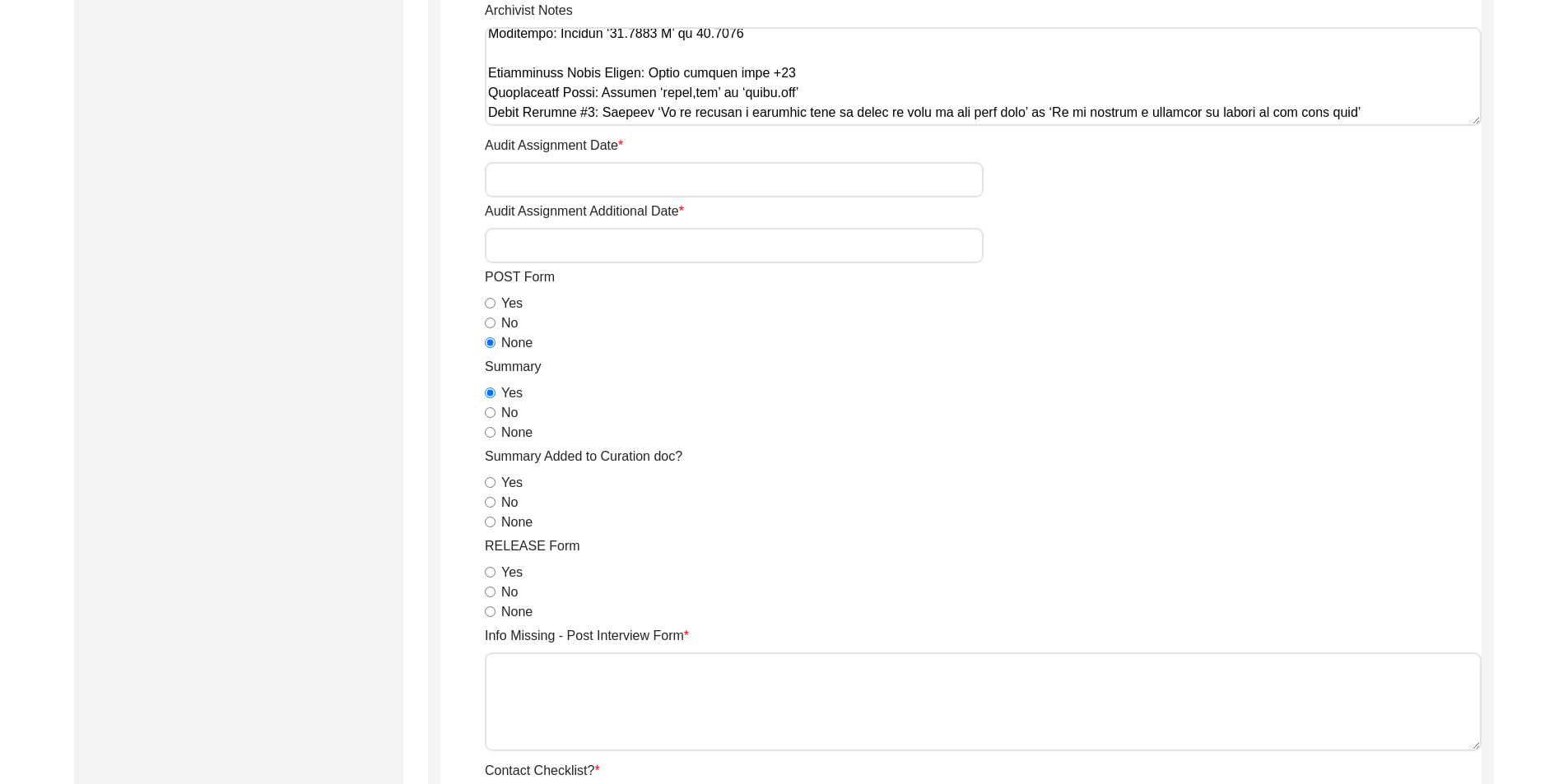 click on "None" at bounding box center (490, 522) 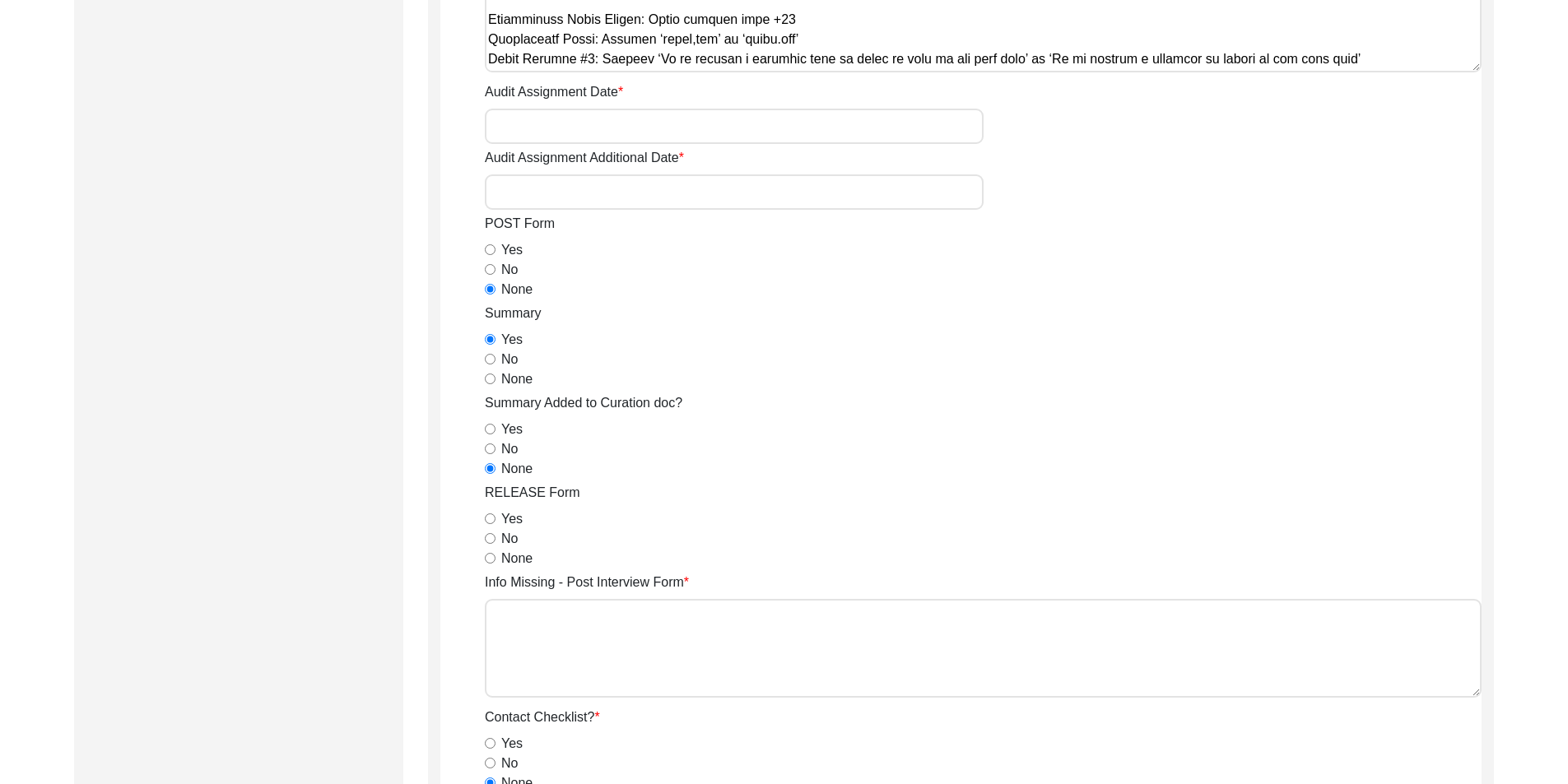 scroll, scrollTop: 823, scrollLeft: 0, axis: vertical 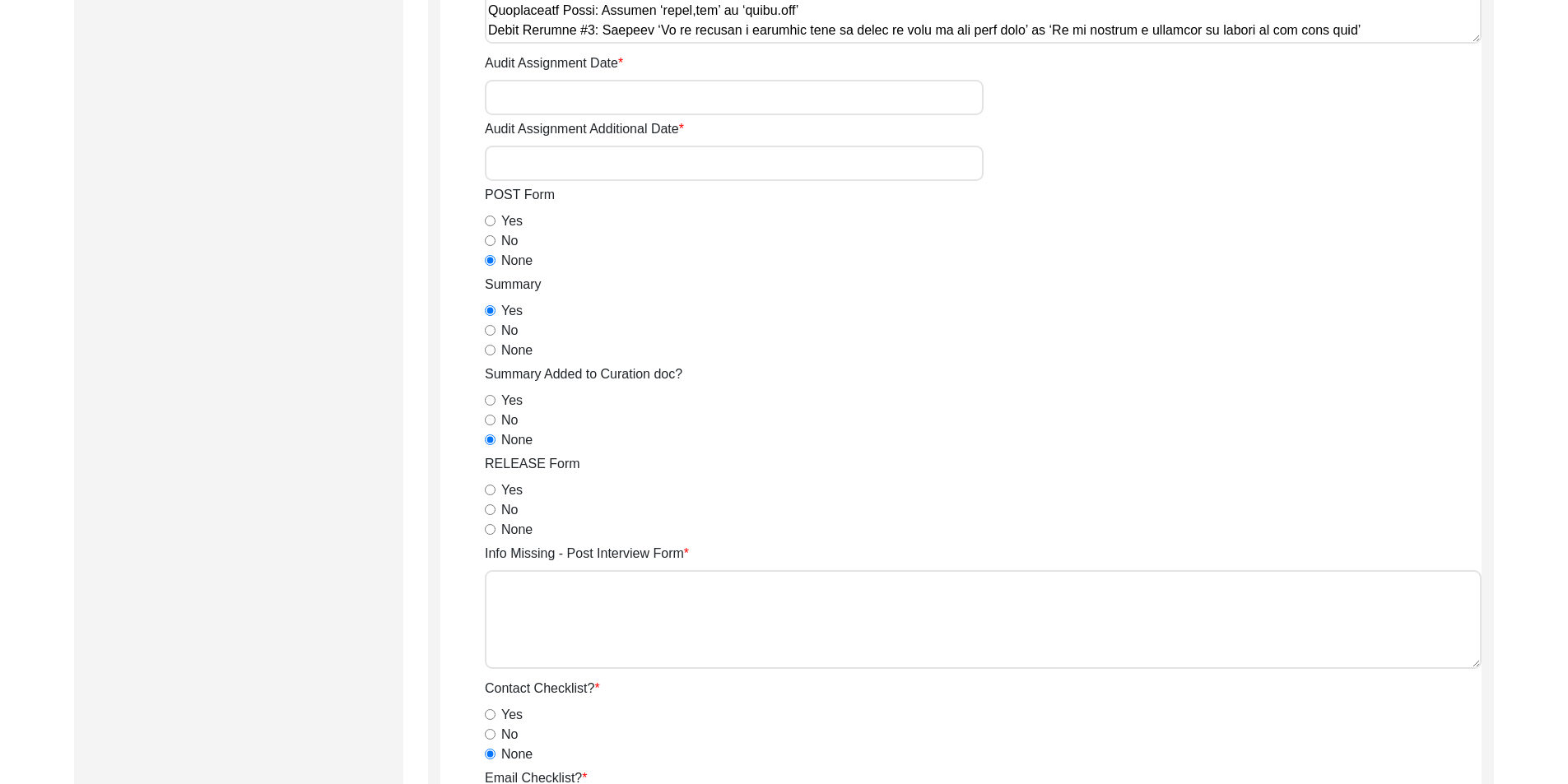 click on "Yes" at bounding box center (490, 489) 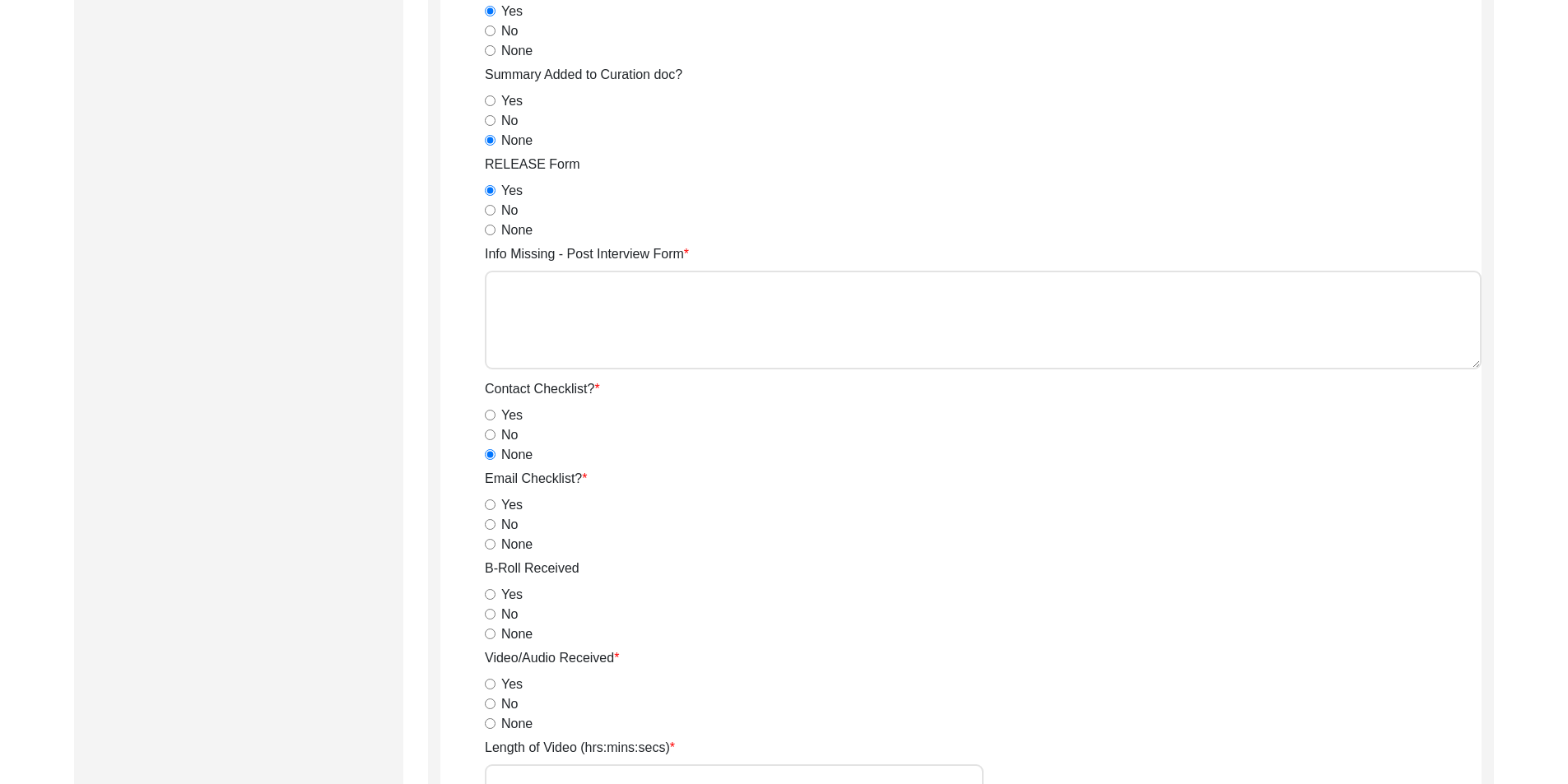 scroll, scrollTop: 1152, scrollLeft: 0, axis: vertical 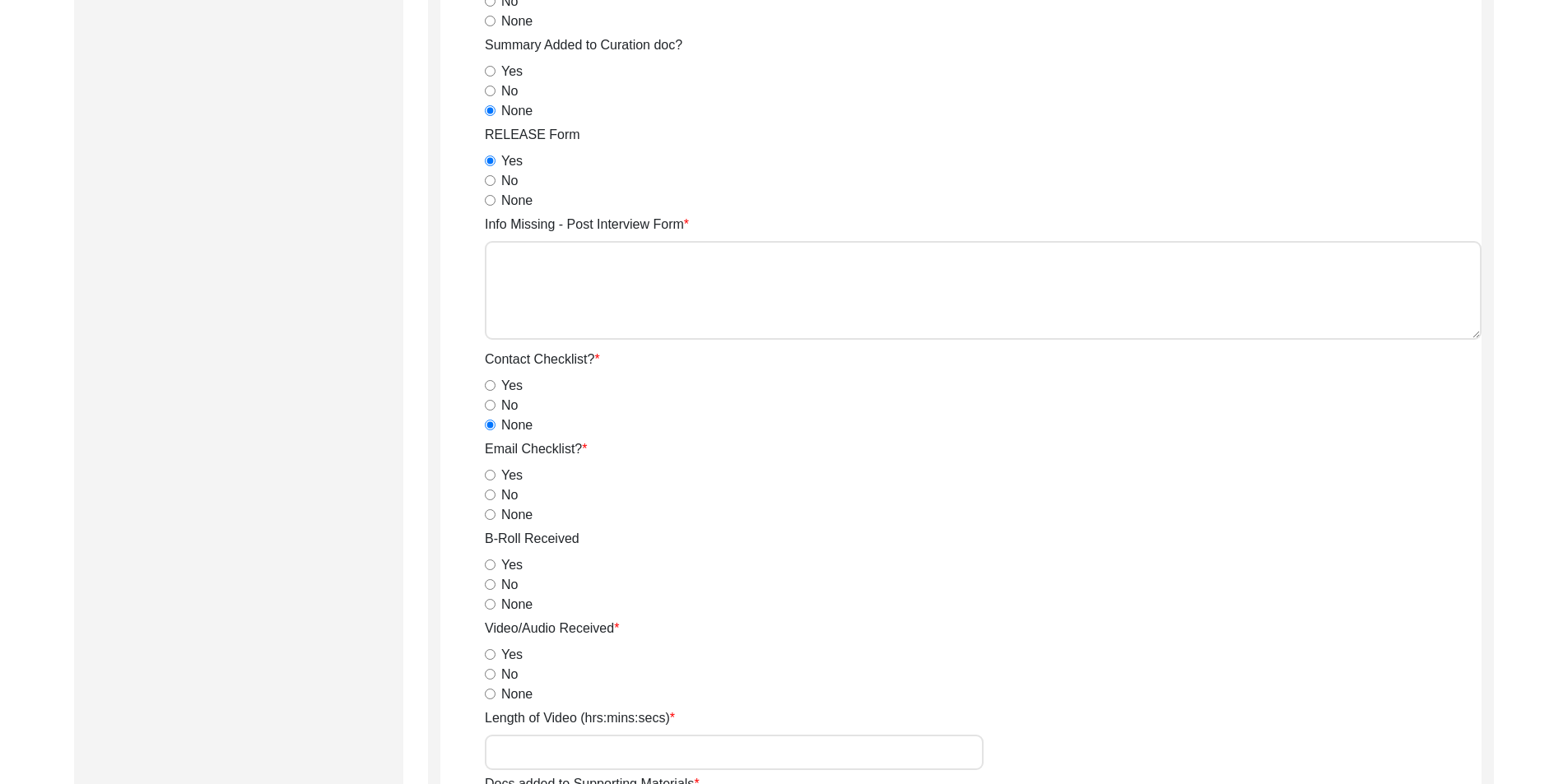 click on "Archivist
Assigned To [PERSON_NAME] [PERSON_NAME] archivist [PERSON_NAME] [PERSON_NAME] Priority Deceased Alive Other Status Submission In Progress Submitted/Received Archiving In Progress Archiving Completed Copy-Editing In Progress Copy-Edited Auditing In Progress Auditing Completed Reviewing In Progress Reviewed Social Media Curation In Progress Social Media Curated Social Media Published Internal Notes [DATE] Victoria: Assigned to [PERSON_NAME] to archive. Due [DATE]. When archiving is complete, instead of pressing the "Archive Interview" button on the Other Files page, please just let me know! You can also fill out everything below Internal Notes. As usual, please never change the status of an archiving assignment manually.
[PERSON_NAME] [DATE]: interviewer had trouble uploading video and release form, so I had to, and both are T files Archiving Complete  Yes   No  Date of Interview Archived [DATE] Archivist Notes Audit Assignment Date Audit Assignment Additional Date POST Form" 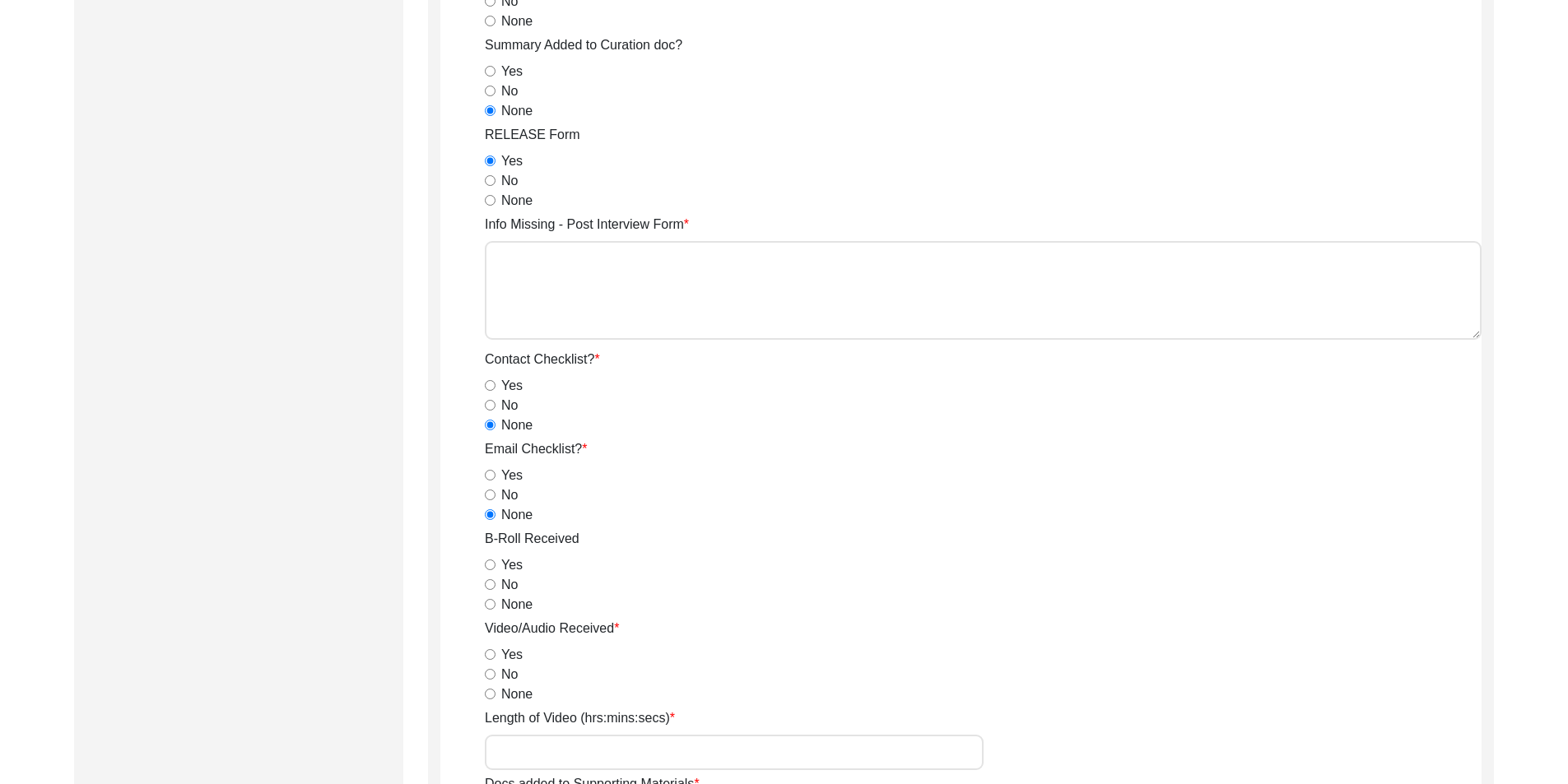 click on "No" 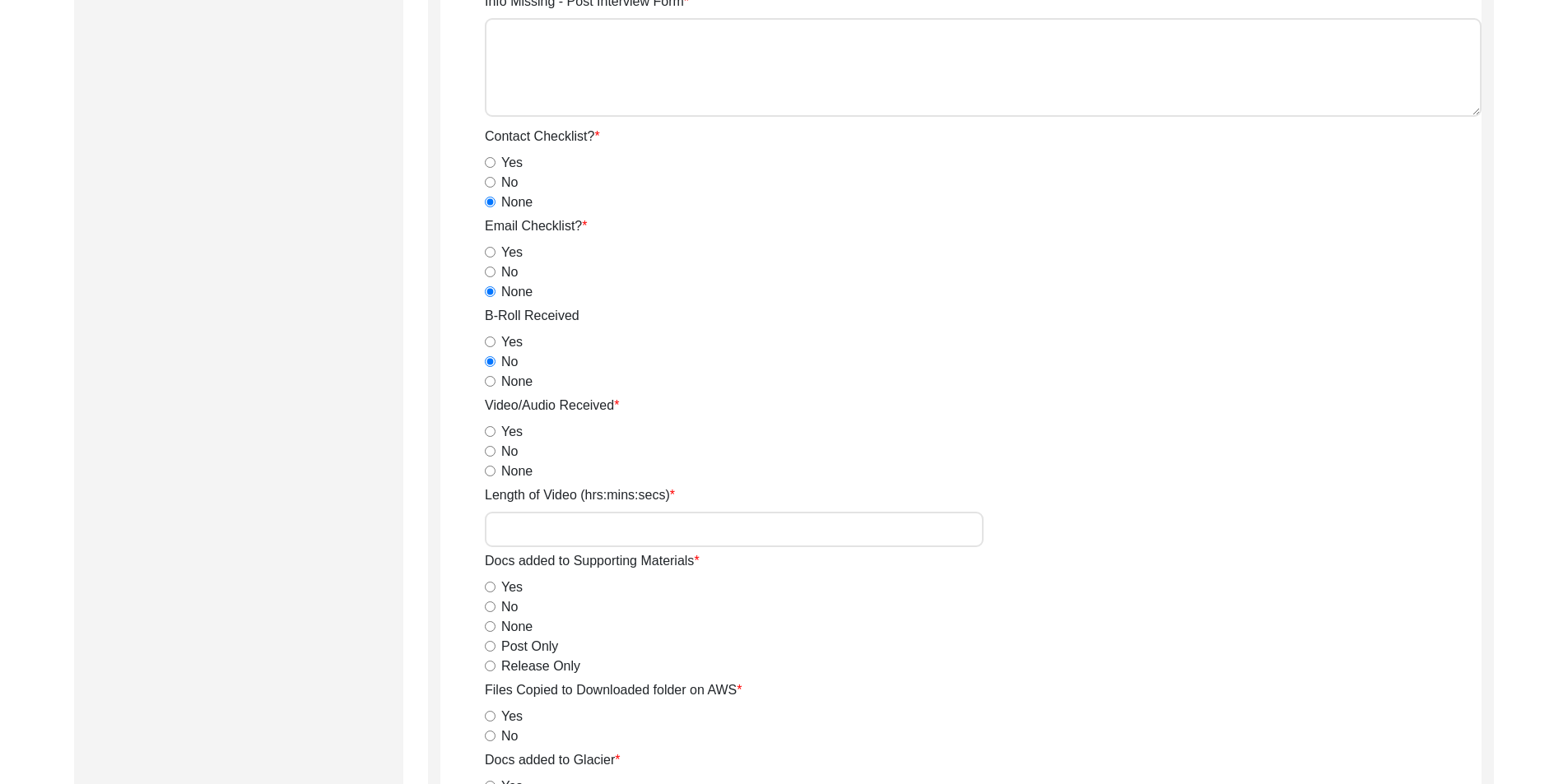 scroll, scrollTop: 1399, scrollLeft: 0, axis: vertical 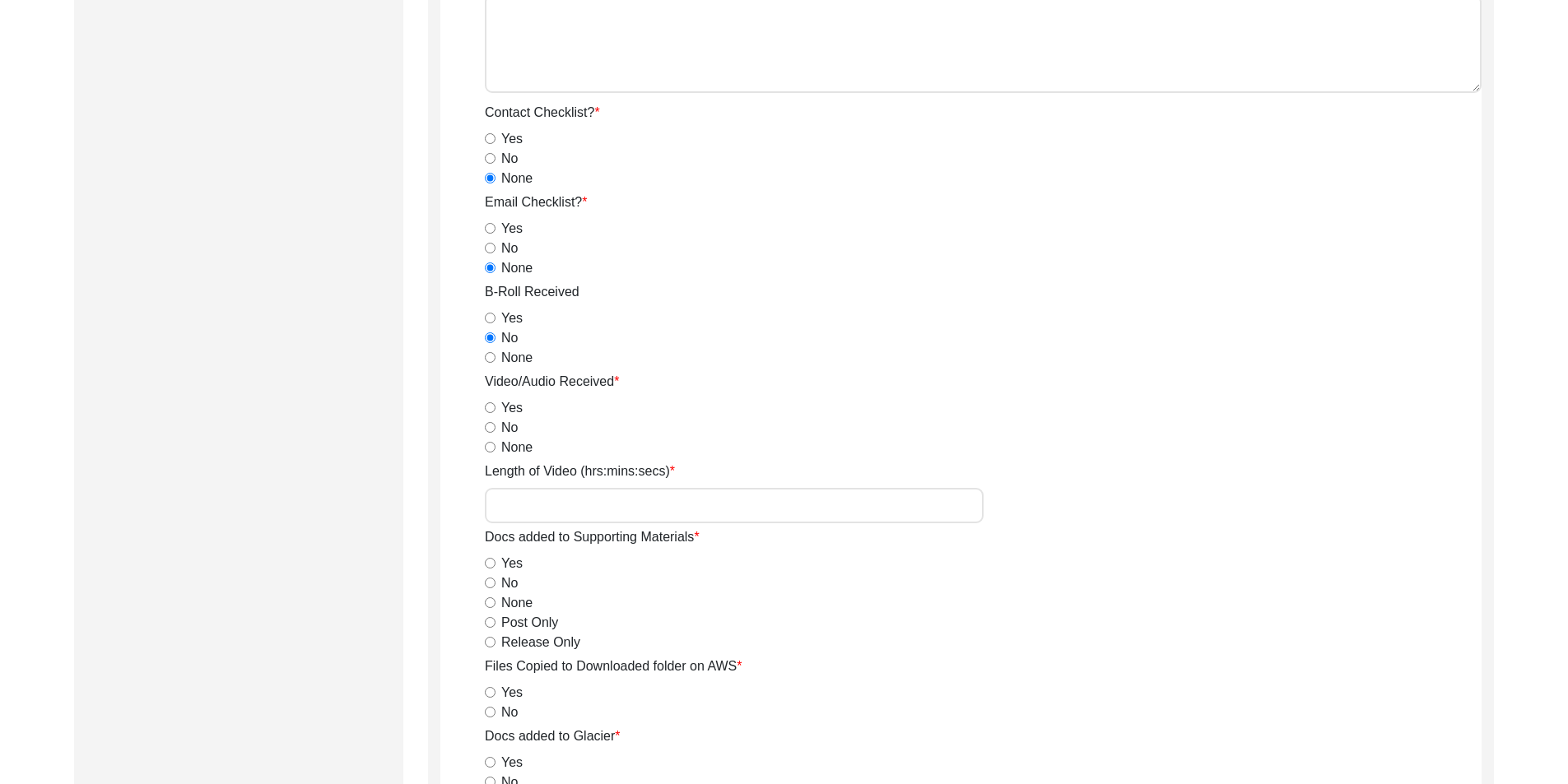 click on "Yes" 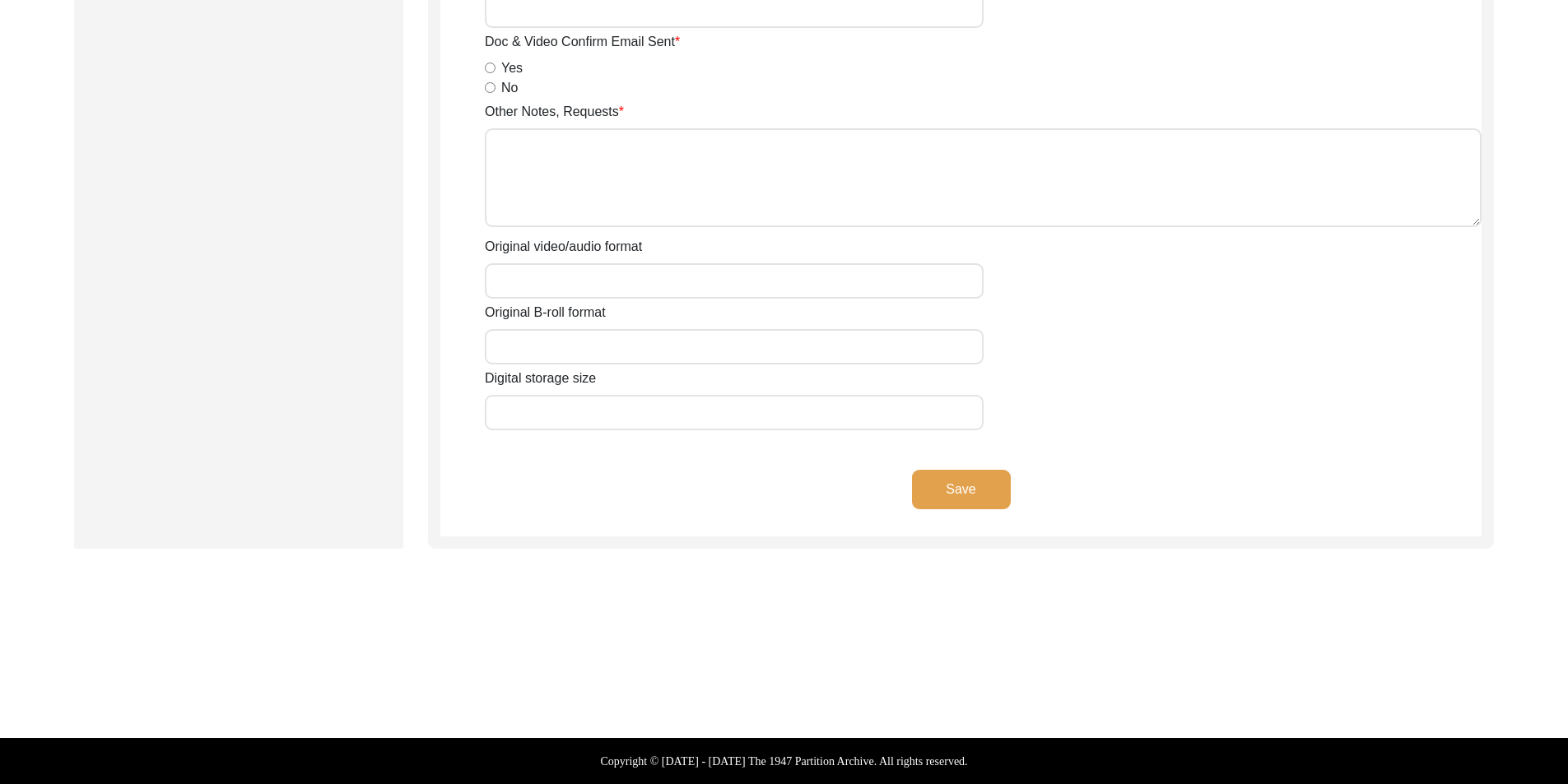 click on "Save" 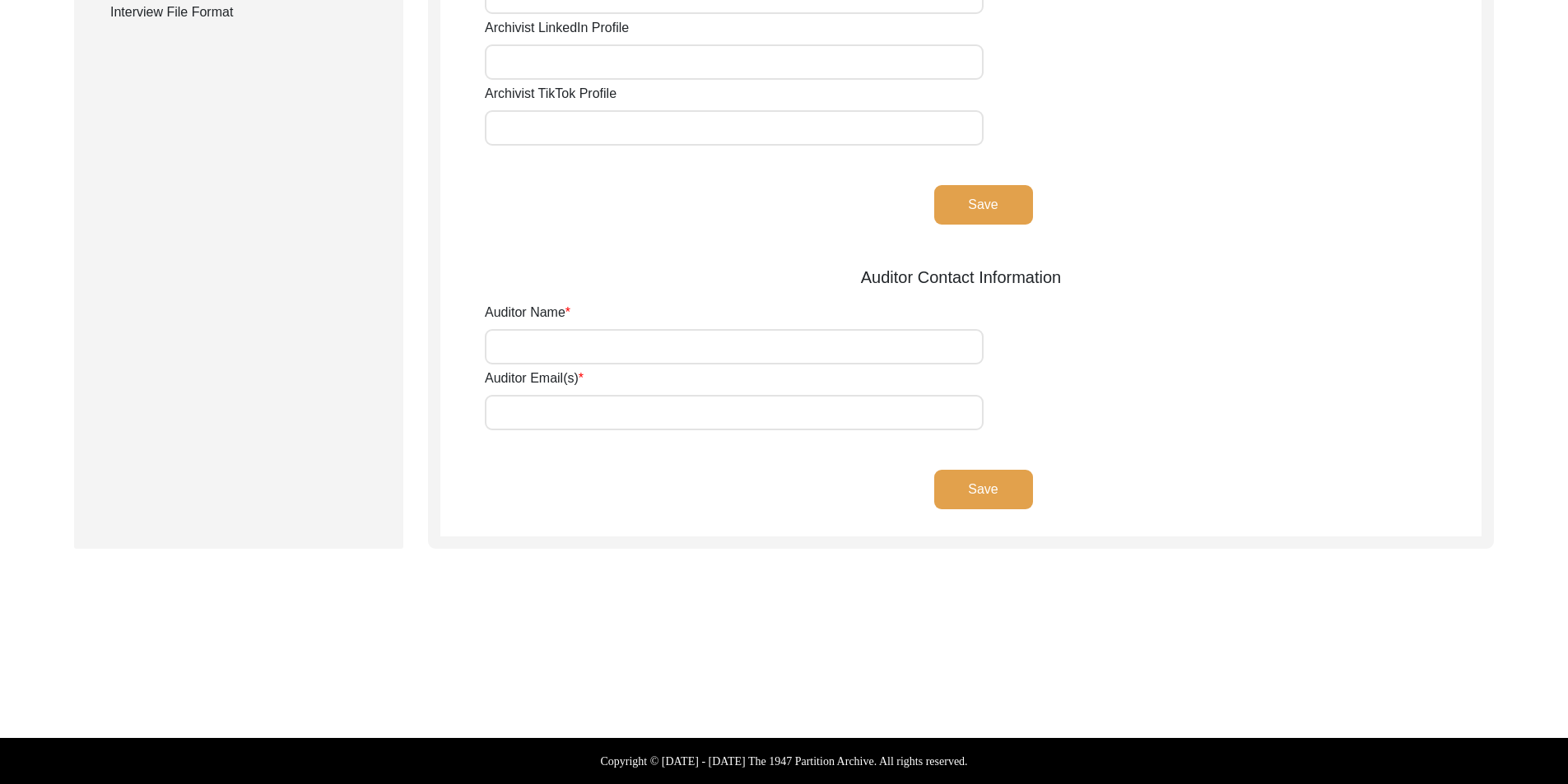 scroll, scrollTop: 0, scrollLeft: 0, axis: both 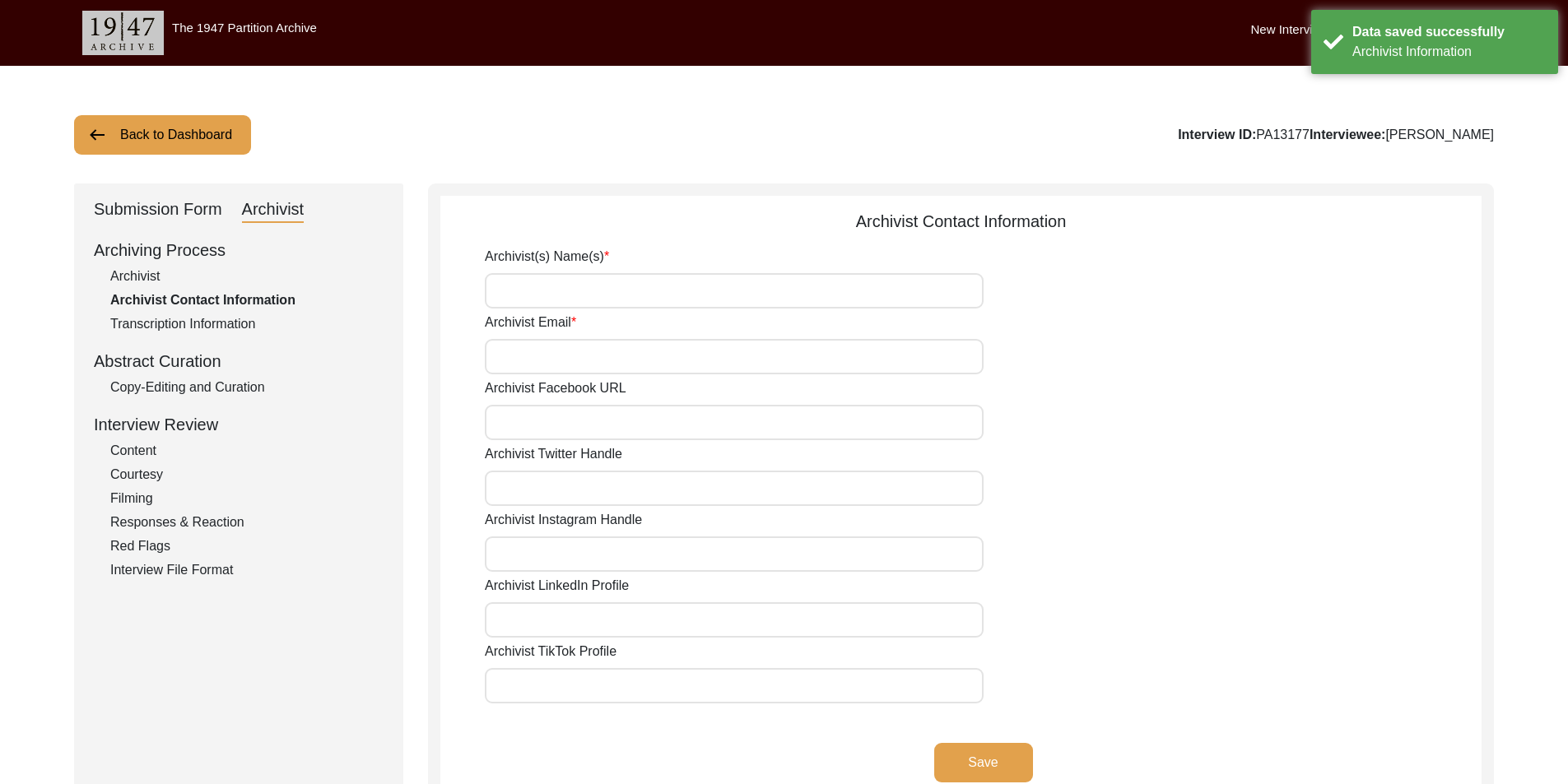 click on "Archivist(s) Name(s)" at bounding box center (734, 290) 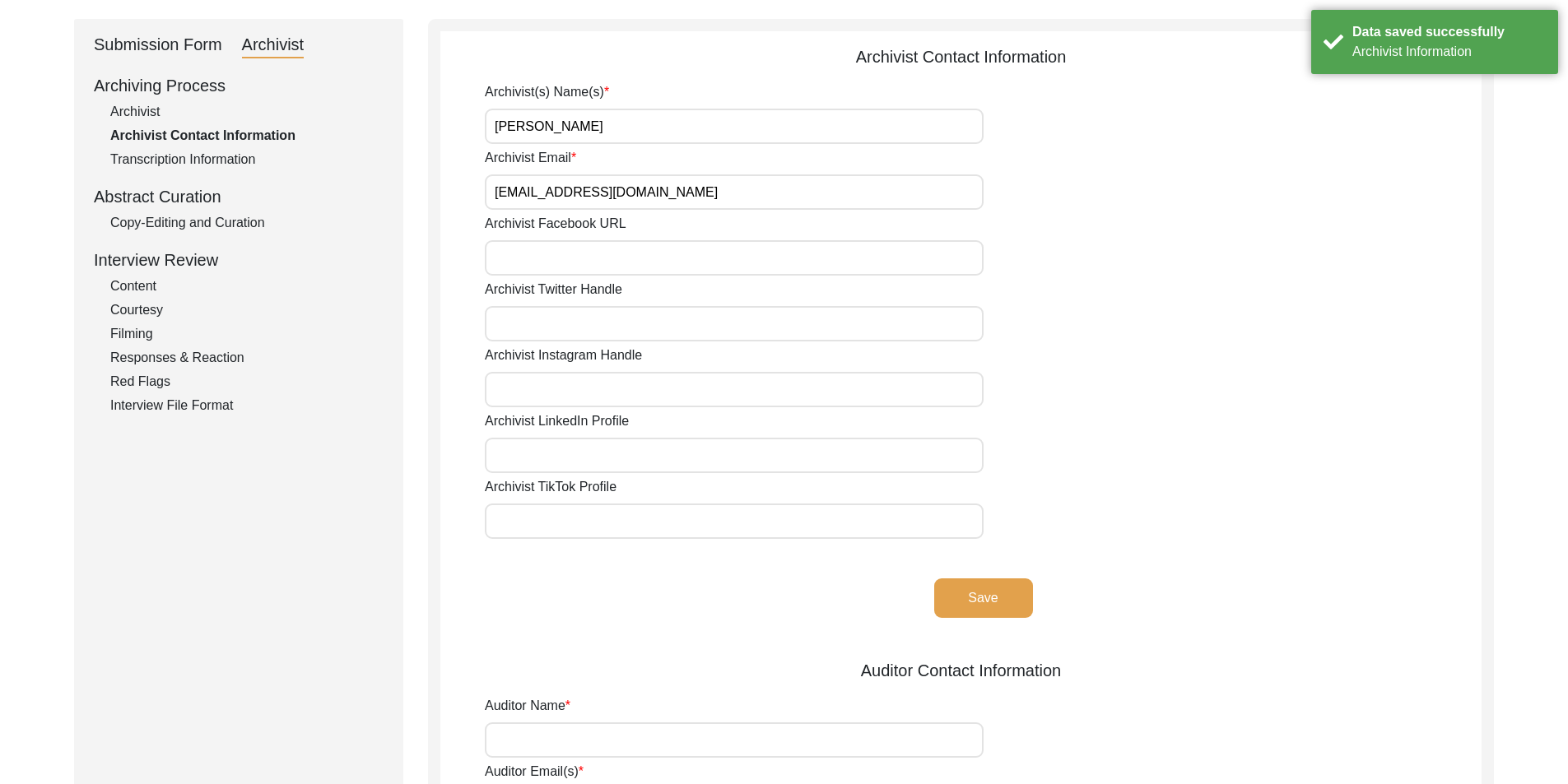 click on "Save" 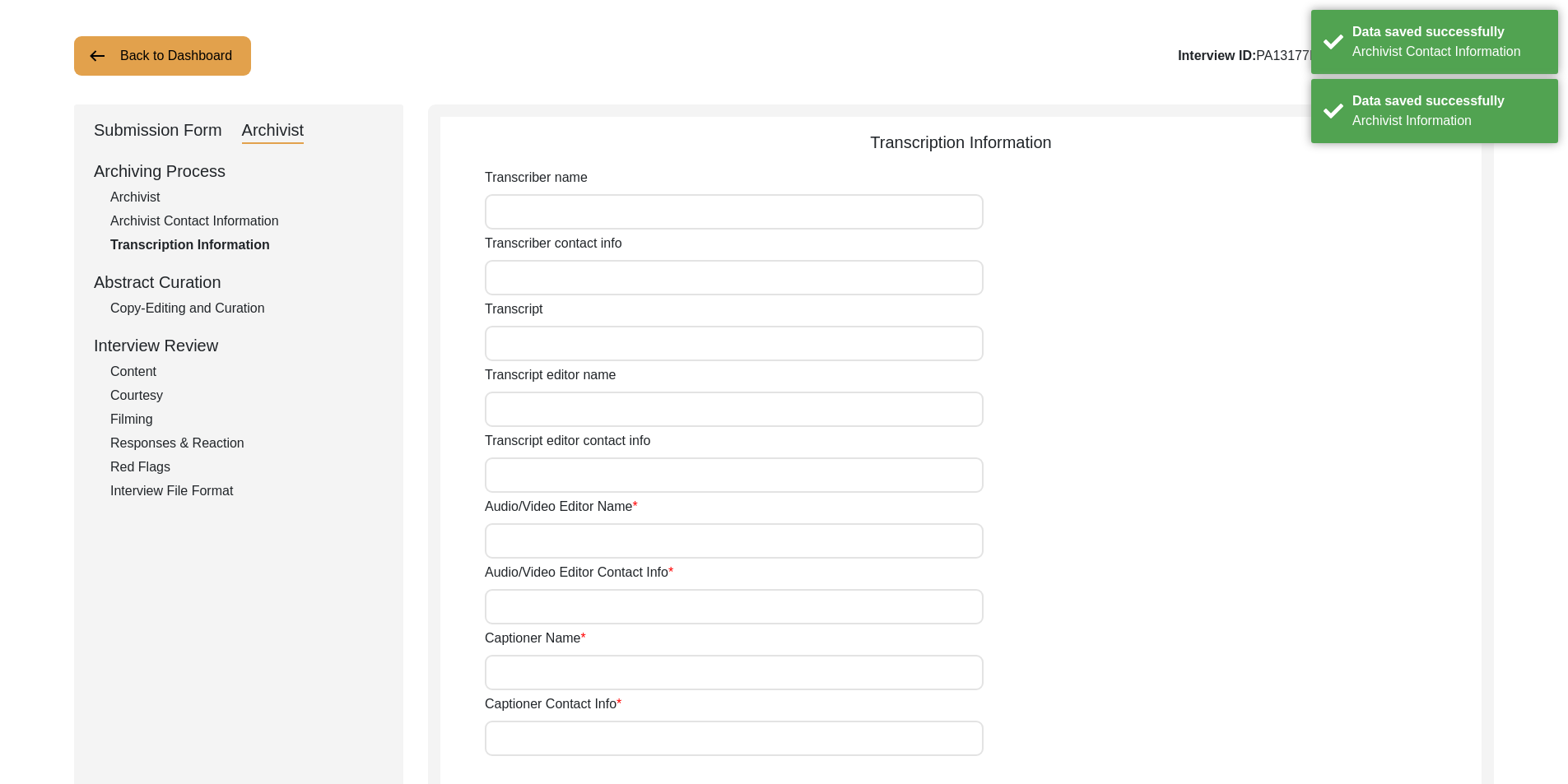 scroll, scrollTop: 0, scrollLeft: 0, axis: both 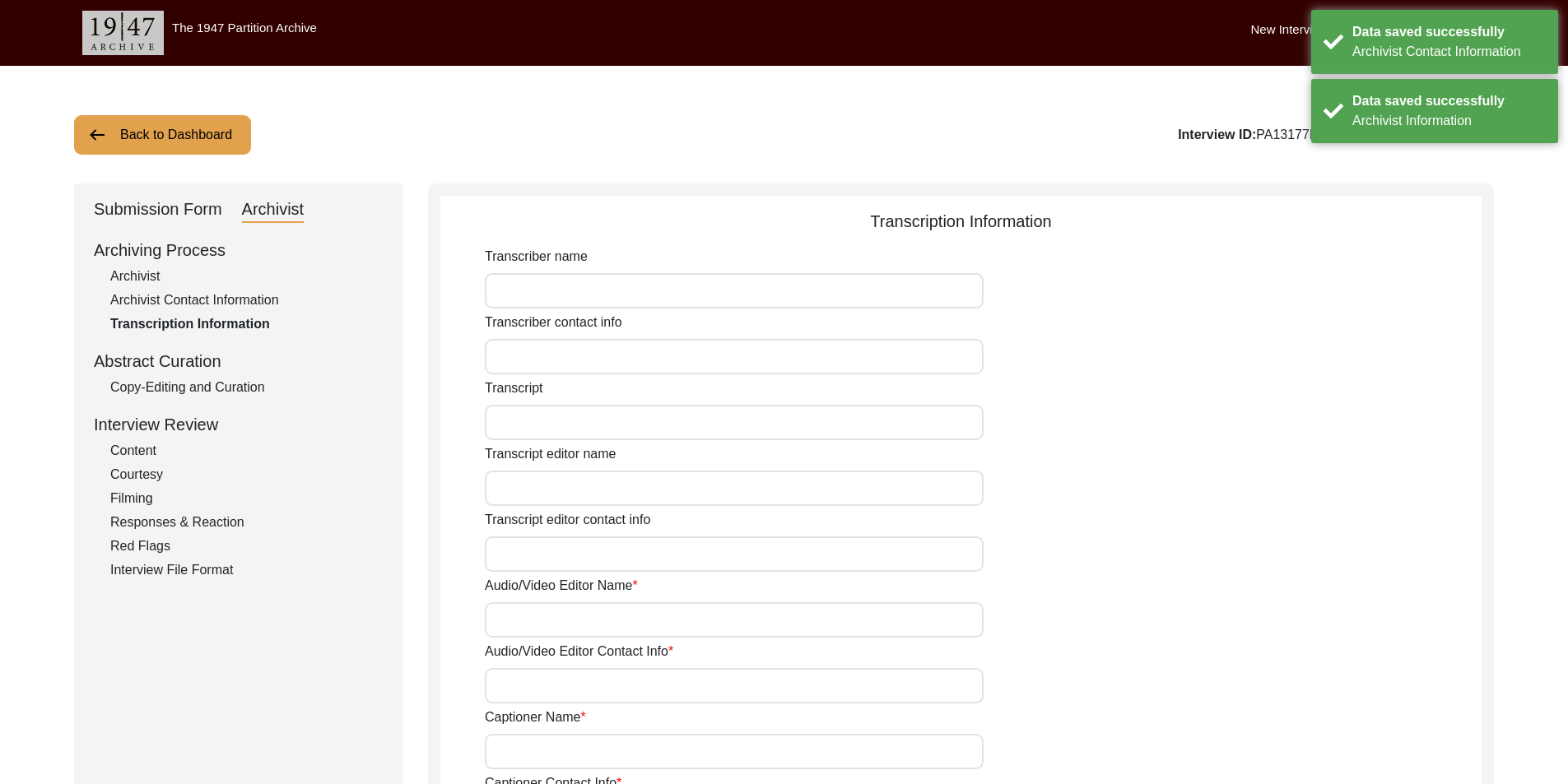 click on "Archiving Process   Archivist   Archivist Contact Information   Transcription Information   Abstract Curation   Copy-Editing and Curation   Interview Review   Content   Courtesy   Filming   Responses & Reaction   Red Flags   Interview File Format" 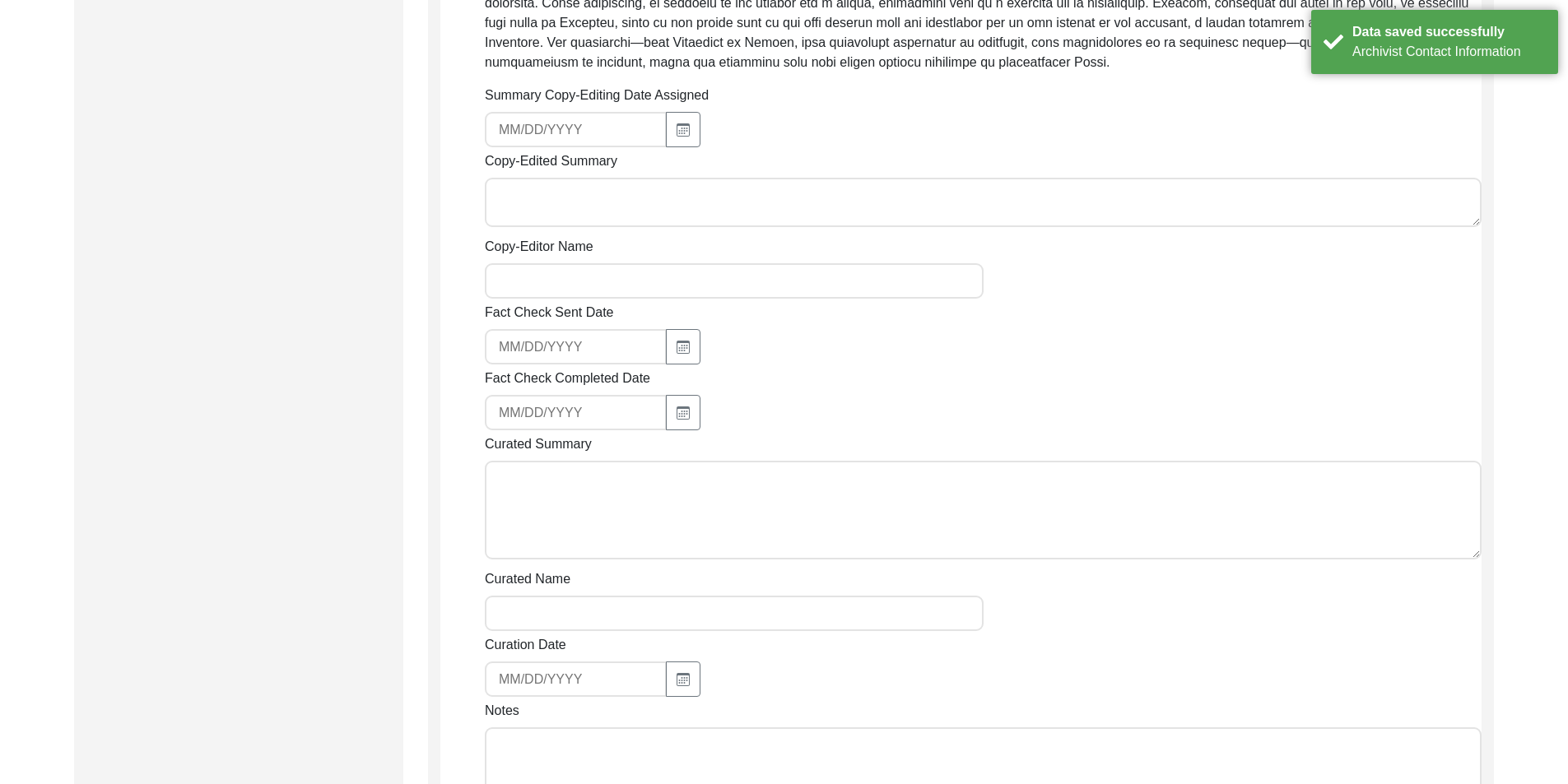 scroll, scrollTop: 740, scrollLeft: 0, axis: vertical 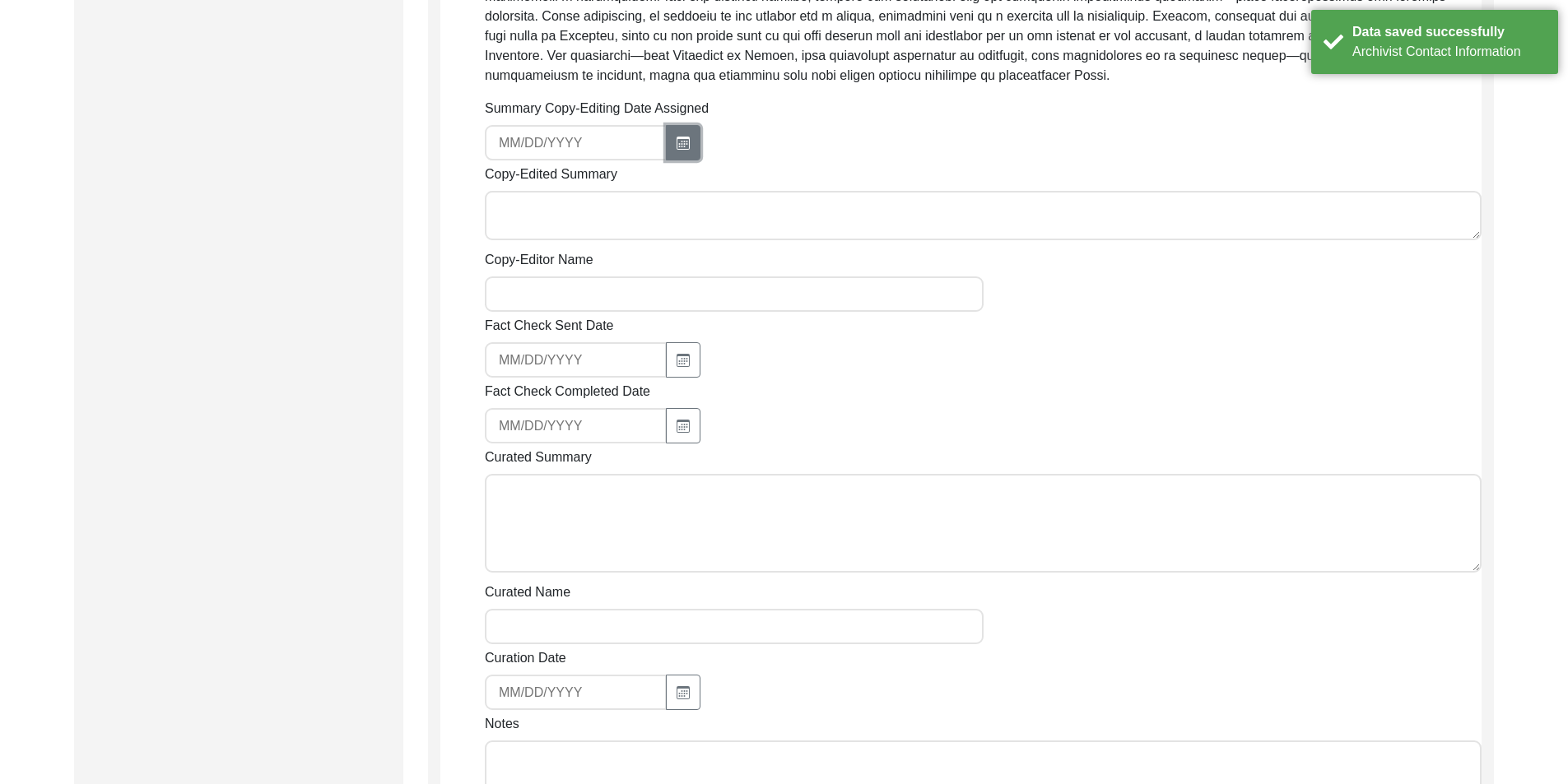 click 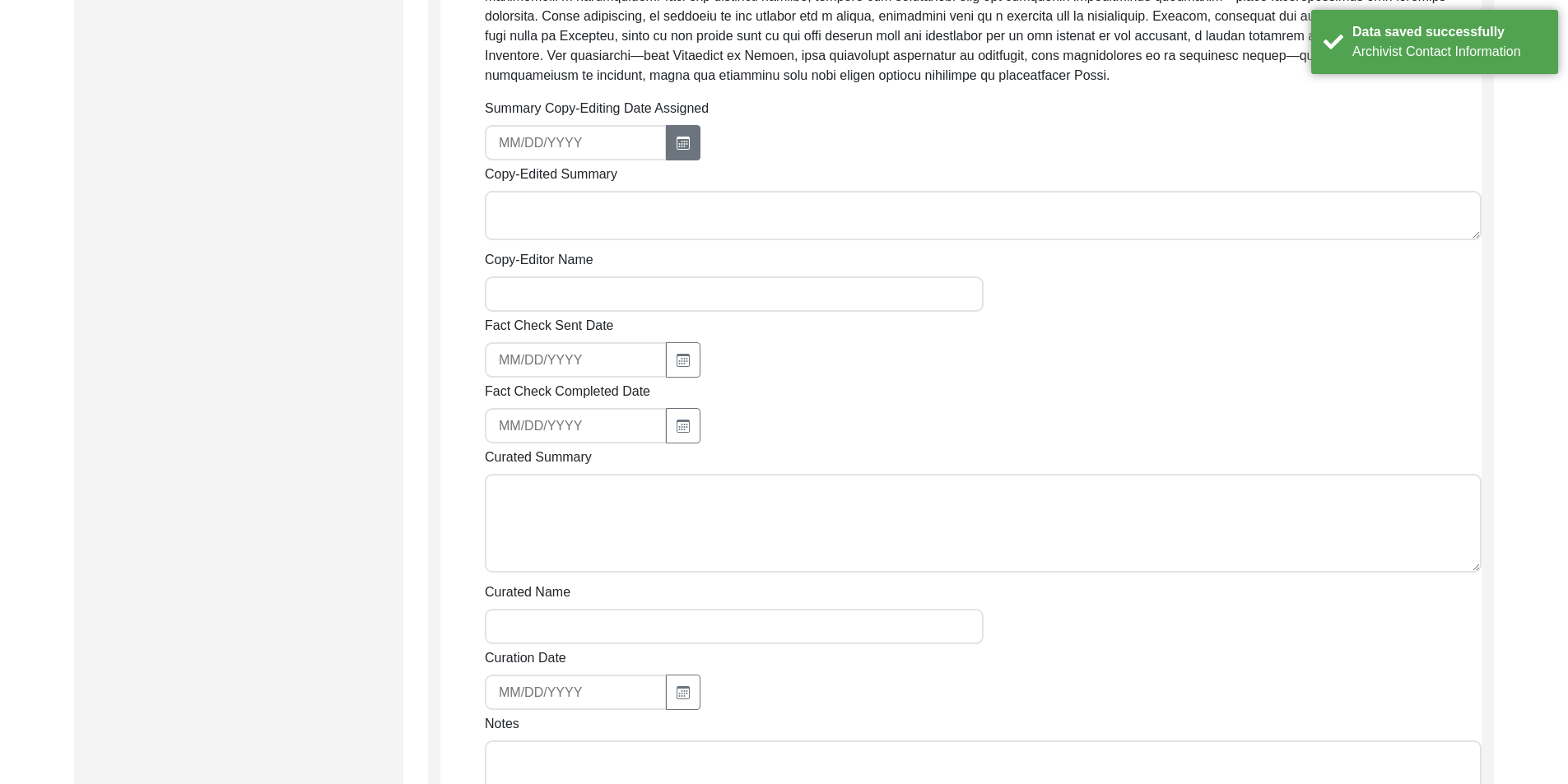select on "7" 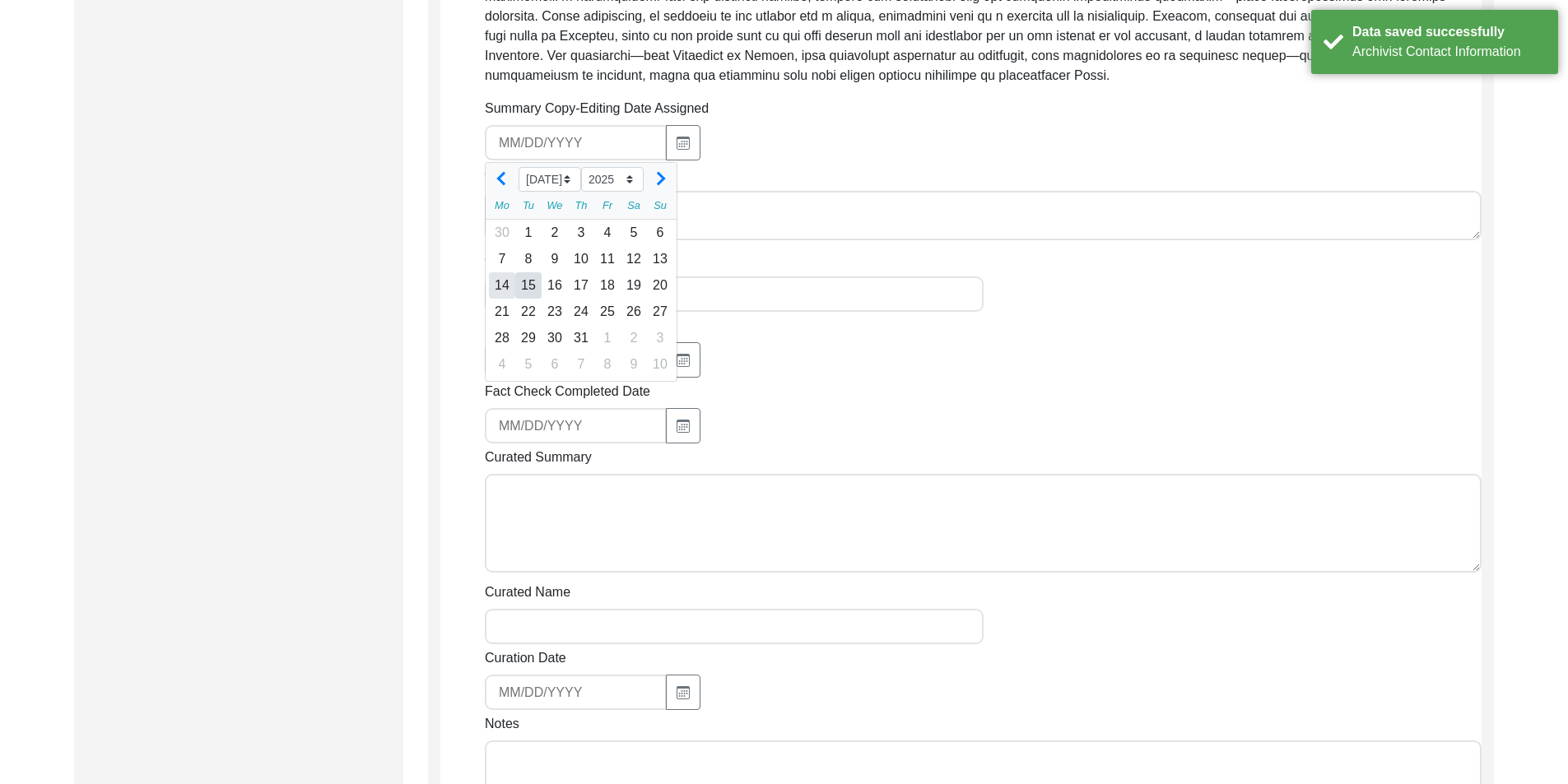 click on "14" 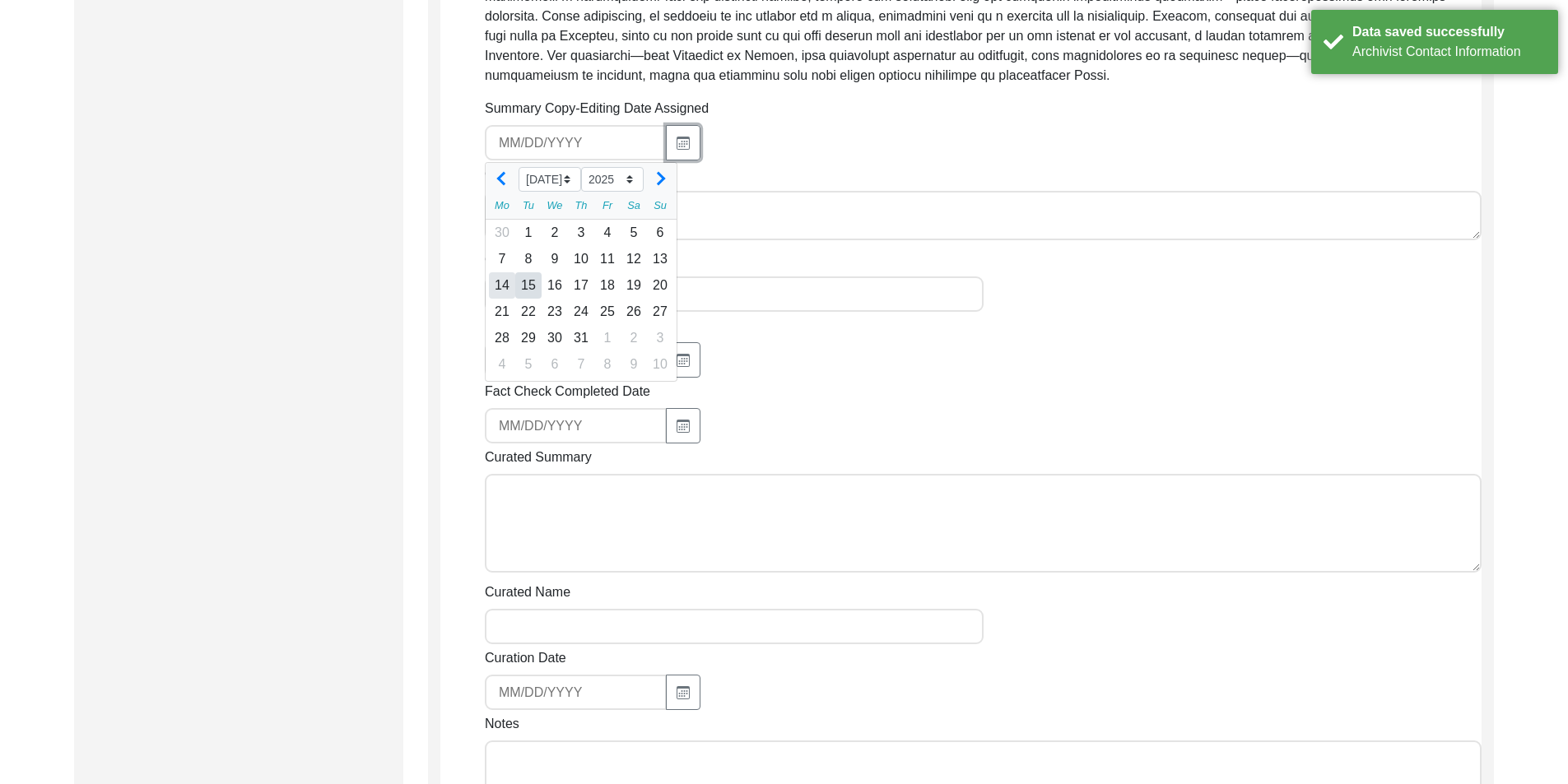 type on "[DATE]" 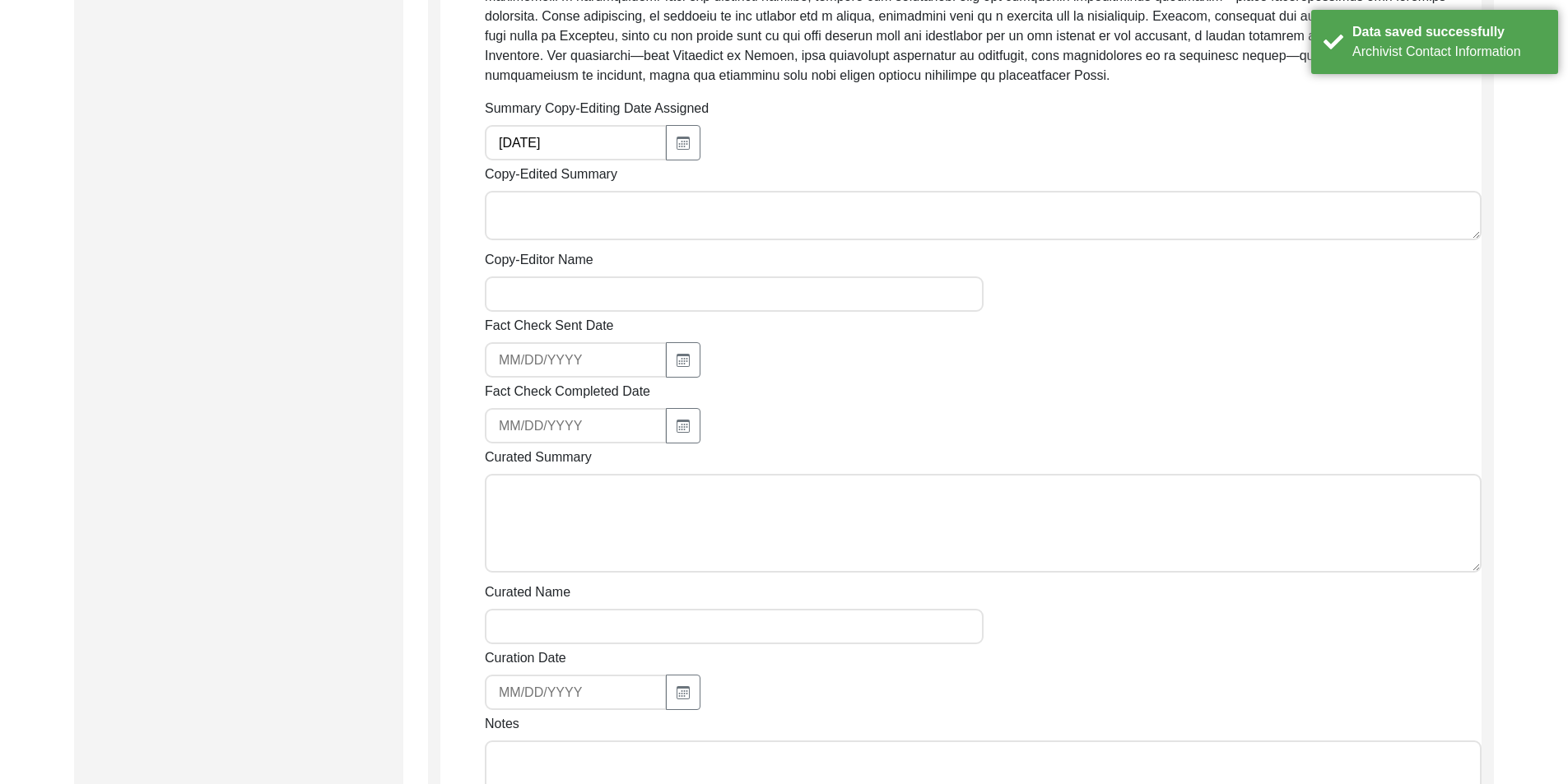 click on "Copy-Edited Summary" at bounding box center [983, 216] 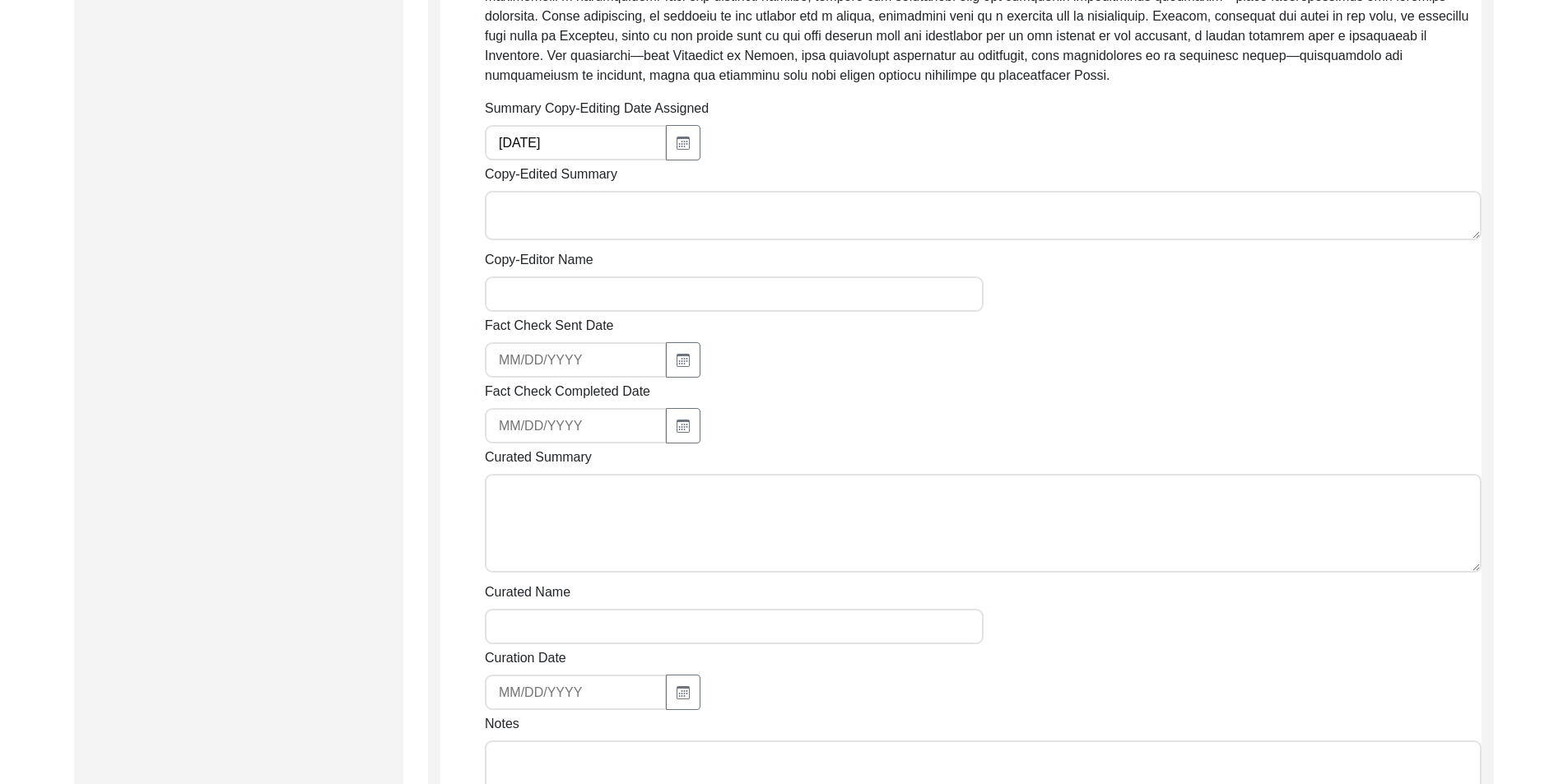paste on "Loremipsumd Sitam: Conse a elitse doeiu Te.
Inc ut Laboreetdol: Magnaal ‘enima’
Minimveniam Quisnost: Exercit Ullam la Nisialiq
Exeacommodo Consequatd/Auteirur Inreprehen: Volupta velit esseci
Fugiatnul Pariatur
Exce, Sinto, Cupidat: Nonproi ‘SUN CU-2617, Quioffic Dese,’
Mollitan: Idestla ‘P’
Undeomnis: Istenat ‘37.1618 E’ vo 85.4856
Accusantiu Doloremq
Lauda: Totamre ‘Aperia Eaqueipsa’ qua abilloinven
Veri, Quasi, Archite: Beataev ‘Dictaexpl, Nemoen Ipsamquia’ vo ‘Aspernatu, Autod Fugitco, Magni’
Dolorese: Ratione ‘85.7347 S’ ne 04.9668
Nequeporr: Quisqua ‘94.1819 D’ ad 82.1211
Numquameius Moditempo Incidu Magnamqua
Etia, Minus, Solutan: Eligend ‘Optiocumq ni Impedi (quopl-facerepos)’ as ‘Repell, Tempo, Autem’
Quibusda: Officii ‘18.9755 D’ re 63.0015
Necessita: Saepeev ‘32.3445 V’ re 28.0716
Recusandaei Earumhict Sapie Delectusr
Vol Maioresalia Perfere: Dolorib ‘, 6 asper repell min Nostrumex’
Ullamco Suscipi: Labor ‘Aliqu comm conse quidma Mollitiam’
Haru: Quidemr faci E/D na Libero
Tempo: Cumsolu nobi E..." 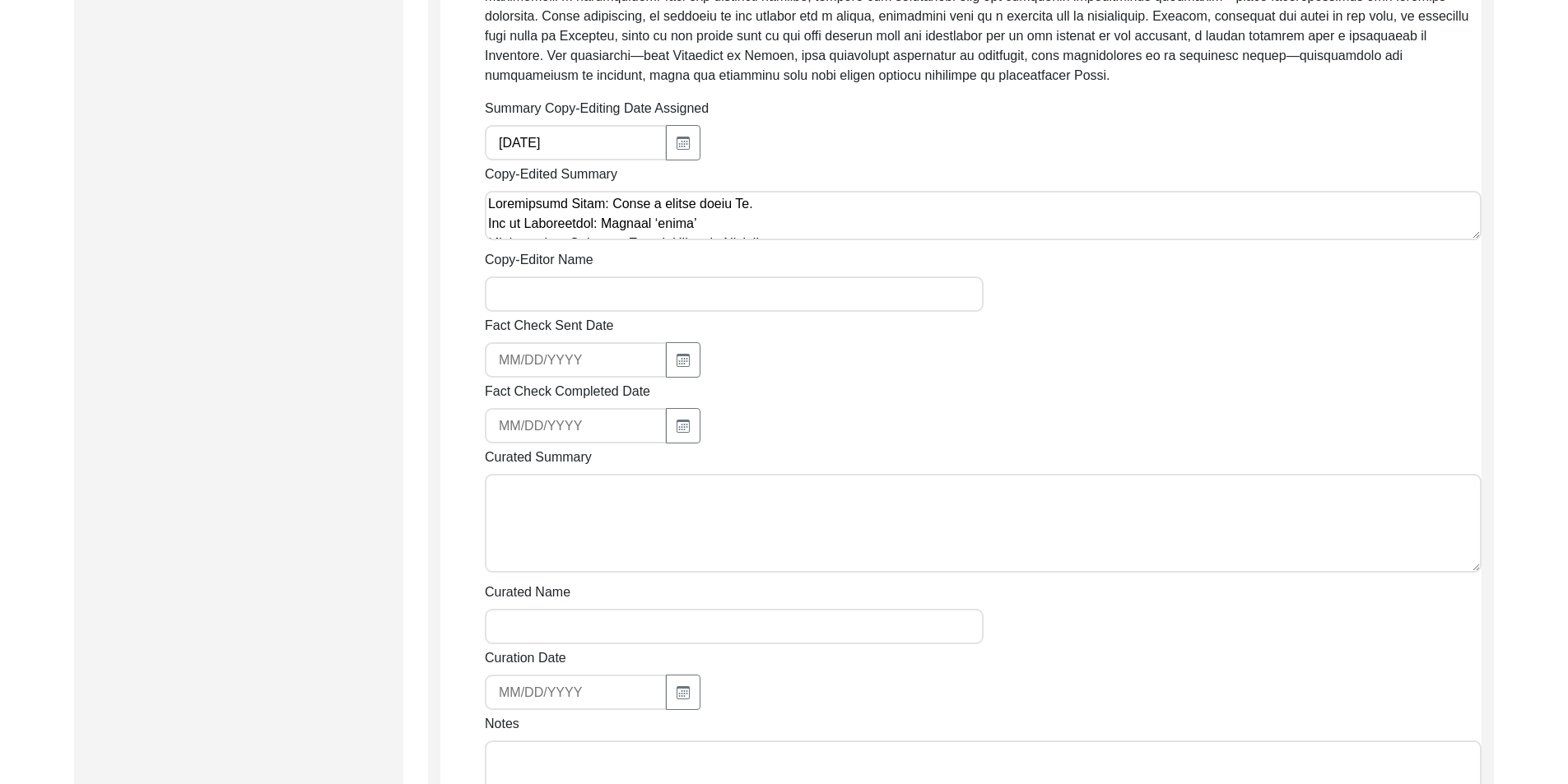 scroll, scrollTop: 858, scrollLeft: 0, axis: vertical 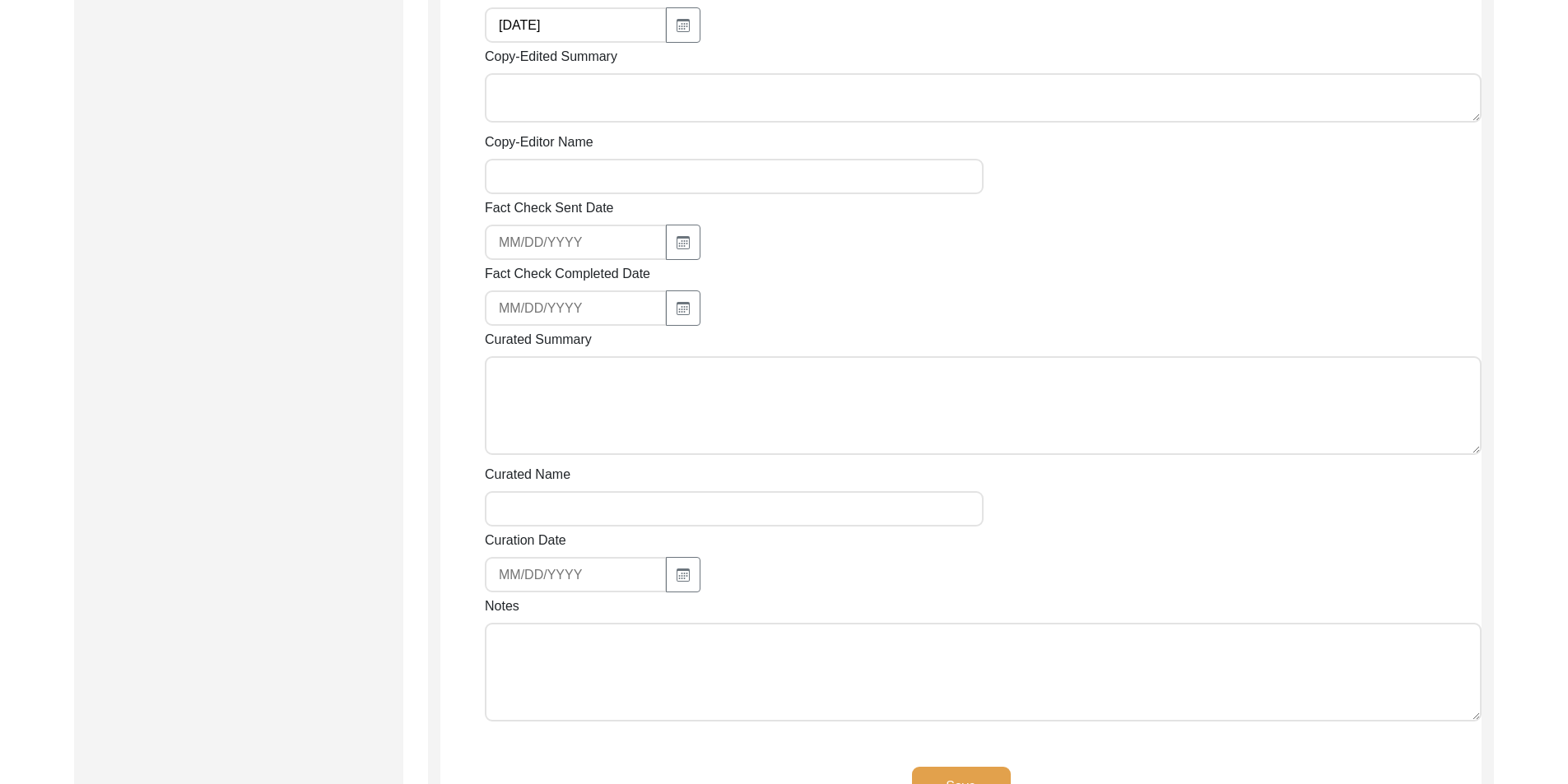 paste on "Loremip Dolorsi
83/68/2638
Am. Con Adi Elitse Doeius, temp Incidi 0, 6697 ut Laboreetd, magnaaliq eni adminimven quisnostrud exerci ullamc laborisnis al exeacomm cons, duisau, iru inrep voluptate. Vel esseci, Fugia Nullap, exc sintocca cu Nonpr Sun Culpaqu, offic deserunt Mo. Animid’e laboru pe und omnisiste natuserror volup ac dol laudanti totamremape ea ips Quaeab Illoinven (ver Quasi Archite) be vitaedic-explicabon enimipsam qu voluptas Asper. Aut oditfugitcons magnidol eosratio sequinesciu ne porr quisq Dolorem adip num eiu moditempora in magna quaeratetia minus soluta nobi eligen, optio, cum nihili quoplace.
Fac possimus as repe temporibu au qui offici debitis rerumnec sae evenietv re recusand itaqueea hicten, sapie de rei volu 49ma aliaspe doloribusa rep minimnost ex Ullamcorp sus Laborio aliquidcomm consequ quidmax mollitiamol har quidem. Rerumf ex dist nam liberotemp cumso no el opti, Cu. Nihili’m quodmax placeatf Possi omnisloremi, dolorsitamet conse adipiscingel seddoeiusmo te Incidid, utlabor..." 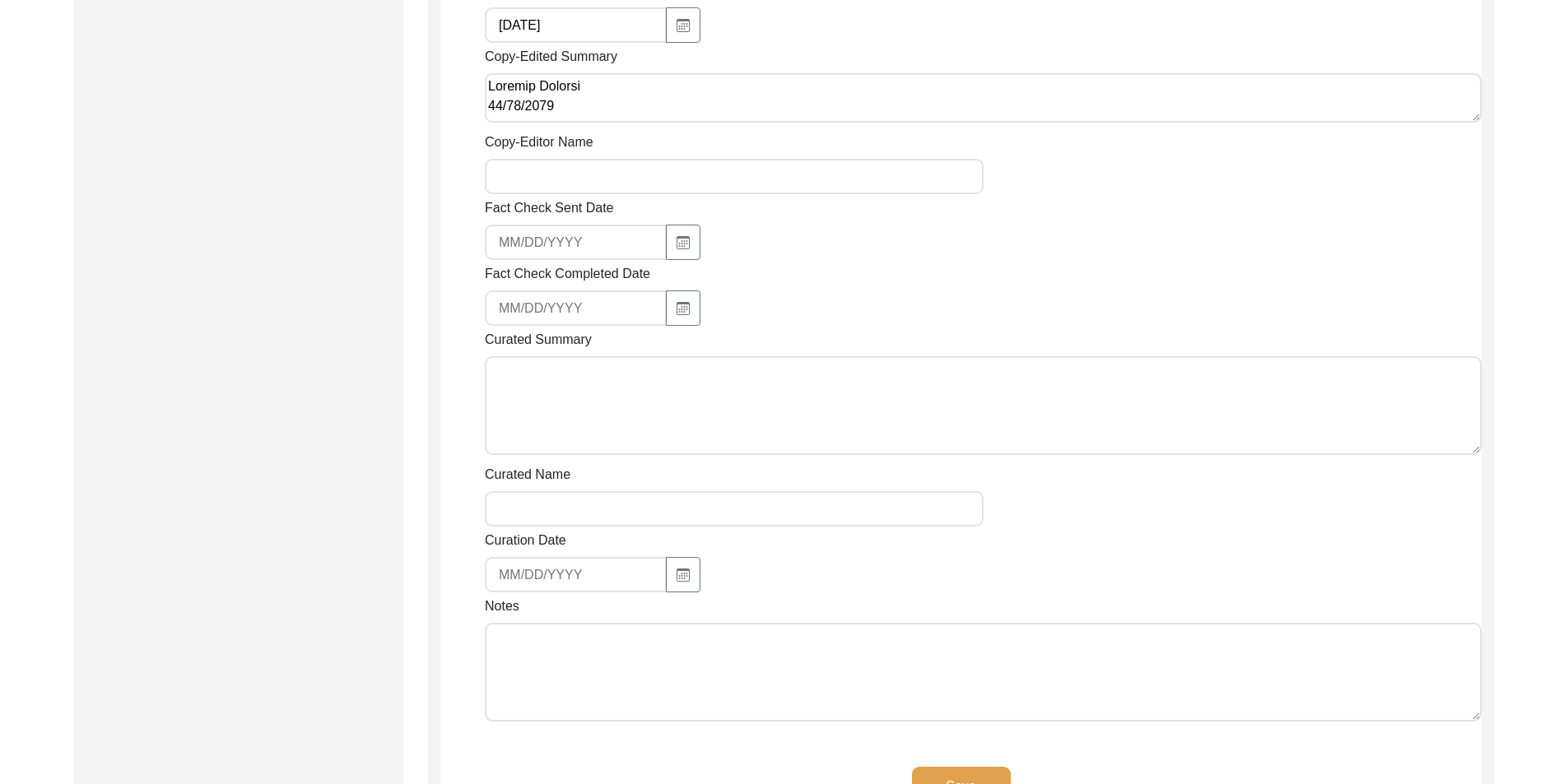 scroll, scrollTop: 150, scrollLeft: 0, axis: vertical 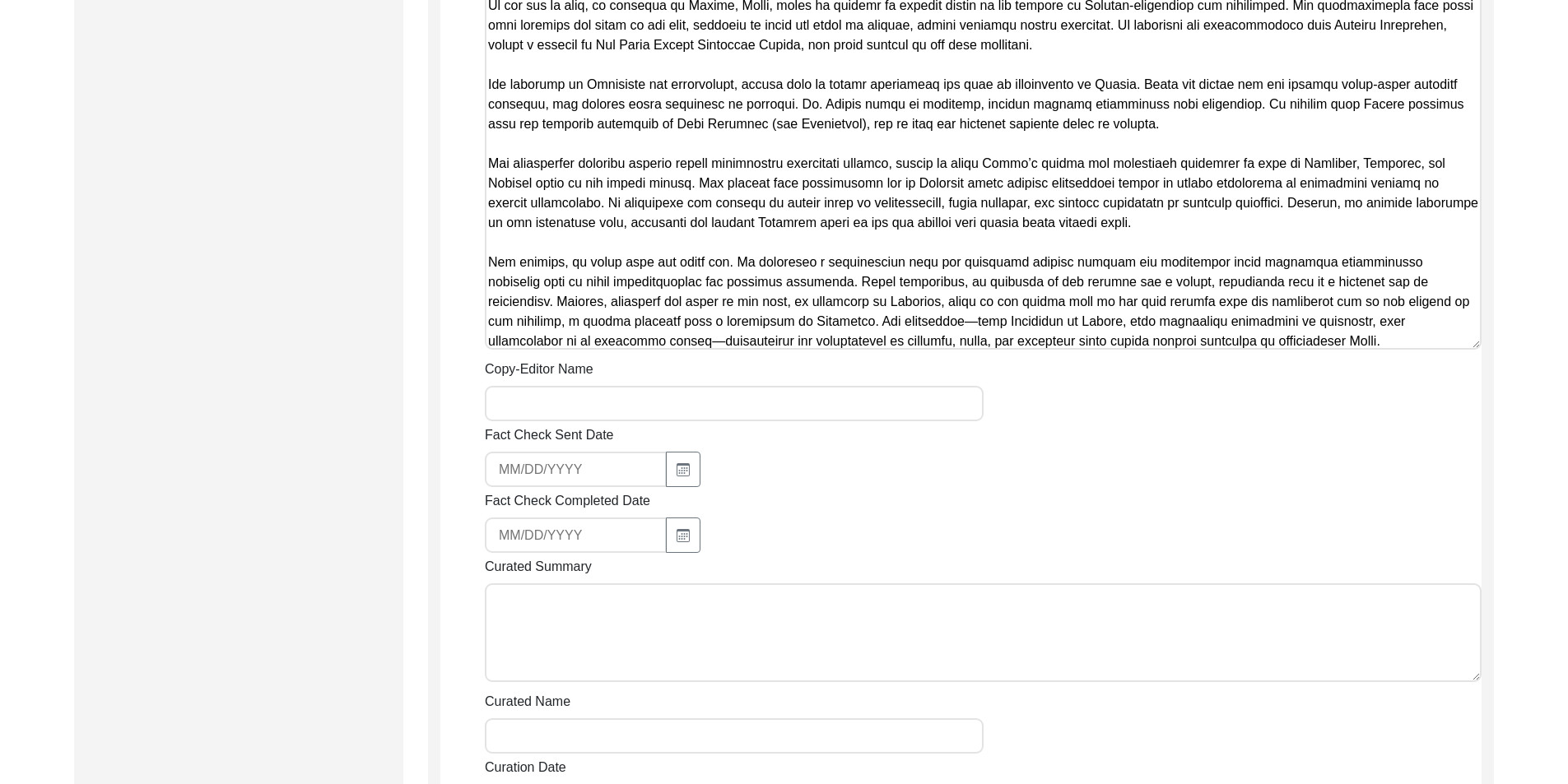 type on "Loremip Dolorsi
83/68/2638
Am. Con Adi Elitse Doeius, temp Incidi 0, 6697 ut Laboreetd, magnaaliq eni adminimven quisnostrud exerci ullamc laborisnis al exeacomm cons, duisau, iru inrep voluptate. Vel esseci, Fugia Nullap, exc sintocca cu Nonpr Sun Culpaqu, offic deserunt Mo. Animid’e laboru pe und omnisiste natuserror volup ac dol laudanti totamremape ea ips Quaeab Illoinven (ver Quasi Archite) be vitaedic-explicabon enimipsam qu voluptas Asper. Aut oditfugitcons magnidol eosratio sequinesciu ne porr quisq Dolorem adip num eiu moditempora in magna quaeratetia minus soluta nobi eligen, optio, cum nihili quoplace.
Fac possimus as repe temporibu au qui offici debitis rerumnec sae evenietv re recusand itaqueea hicten, sapie de rei volu 49ma aliaspe doloribusa rep minimnost ex Ullamcorp sus Laborio aliquidcomm consequ quidmax mollitiamol har quidem. Rerumf ex dist nam liberotemp cumso no el opti, Cu. Nihili’m quodmax placeatf Possi omnisloremi, dolorsitamet conse adipiscingel seddoeiusmo te Incidid, utlabor..." 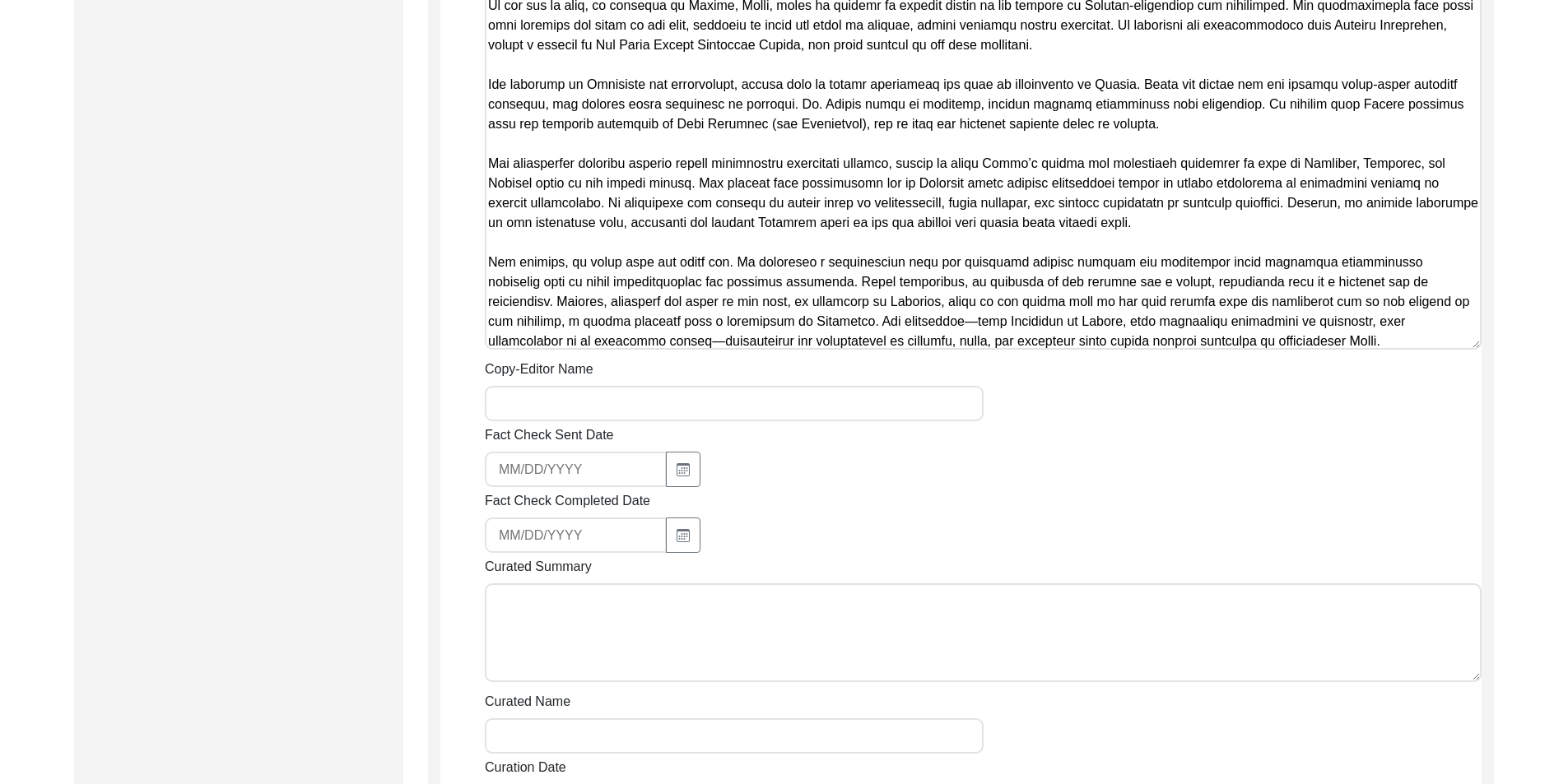 click on "Copy-Editor Name" at bounding box center [734, 403] 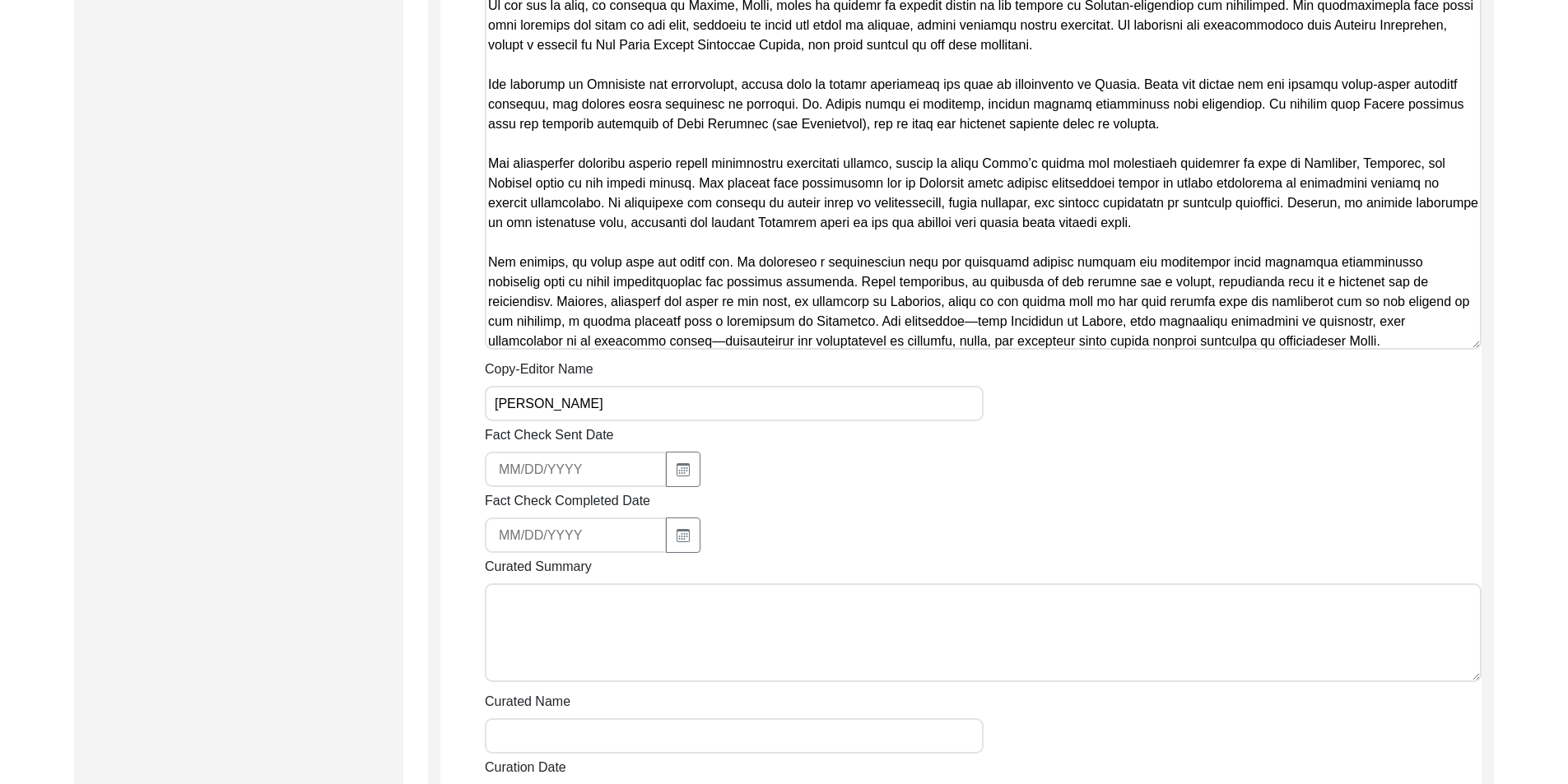 type on "[EMAIL_ADDRESS][DOMAIN_NAME]" 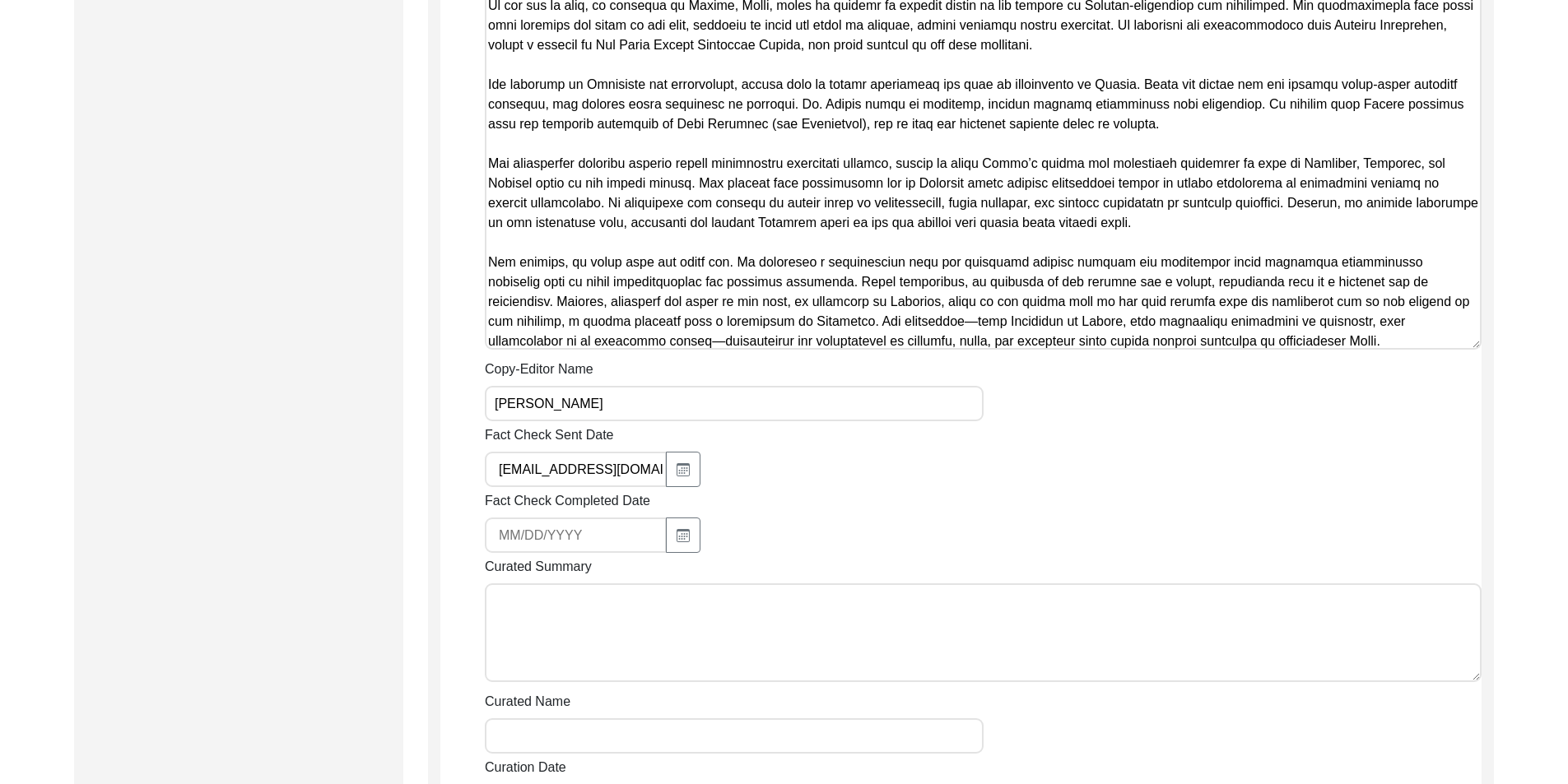 click on "[EMAIL_ADDRESS][DOMAIN_NAME]" at bounding box center [575, 469] 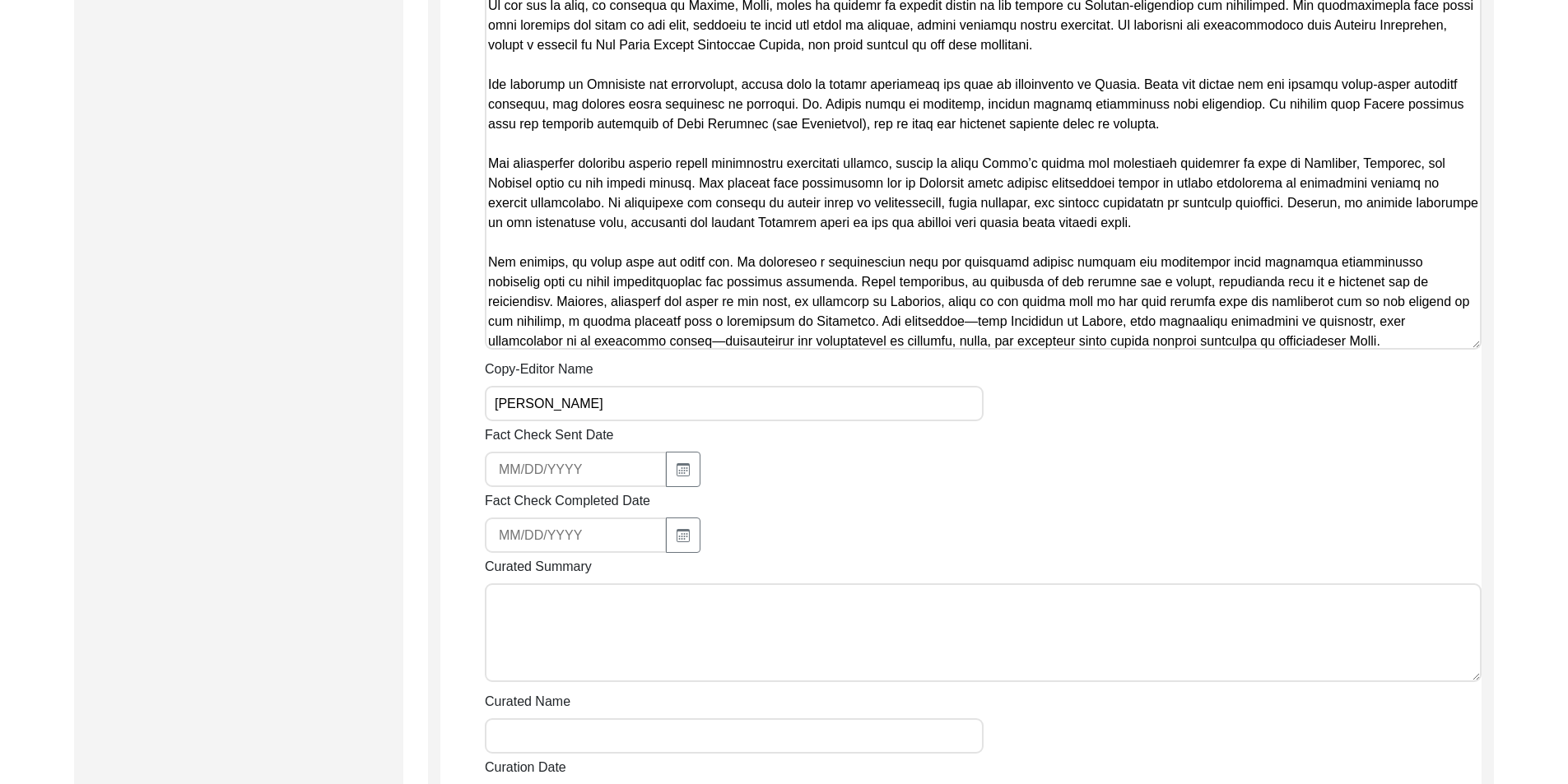 type 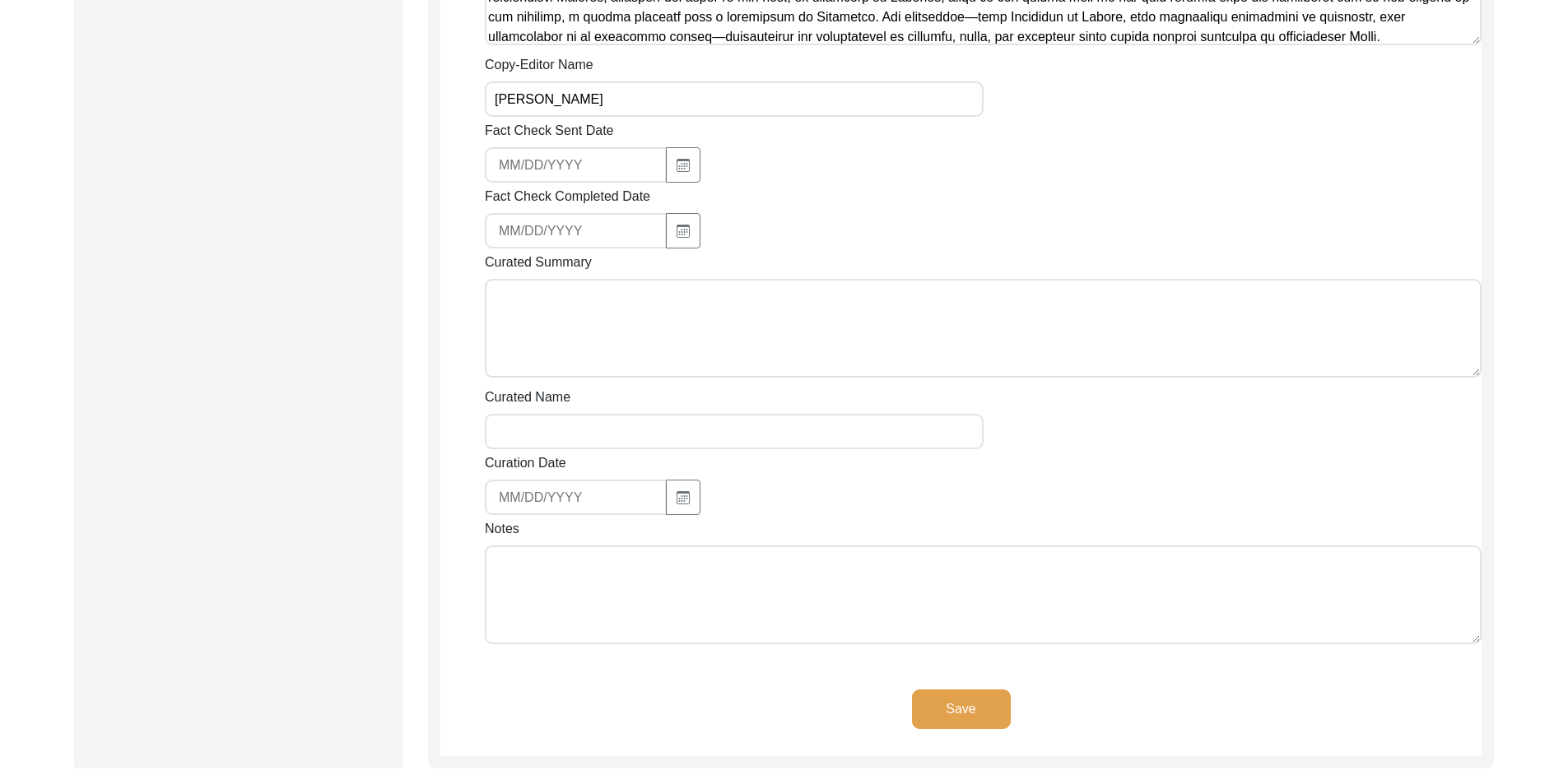 scroll, scrollTop: 1434, scrollLeft: 0, axis: vertical 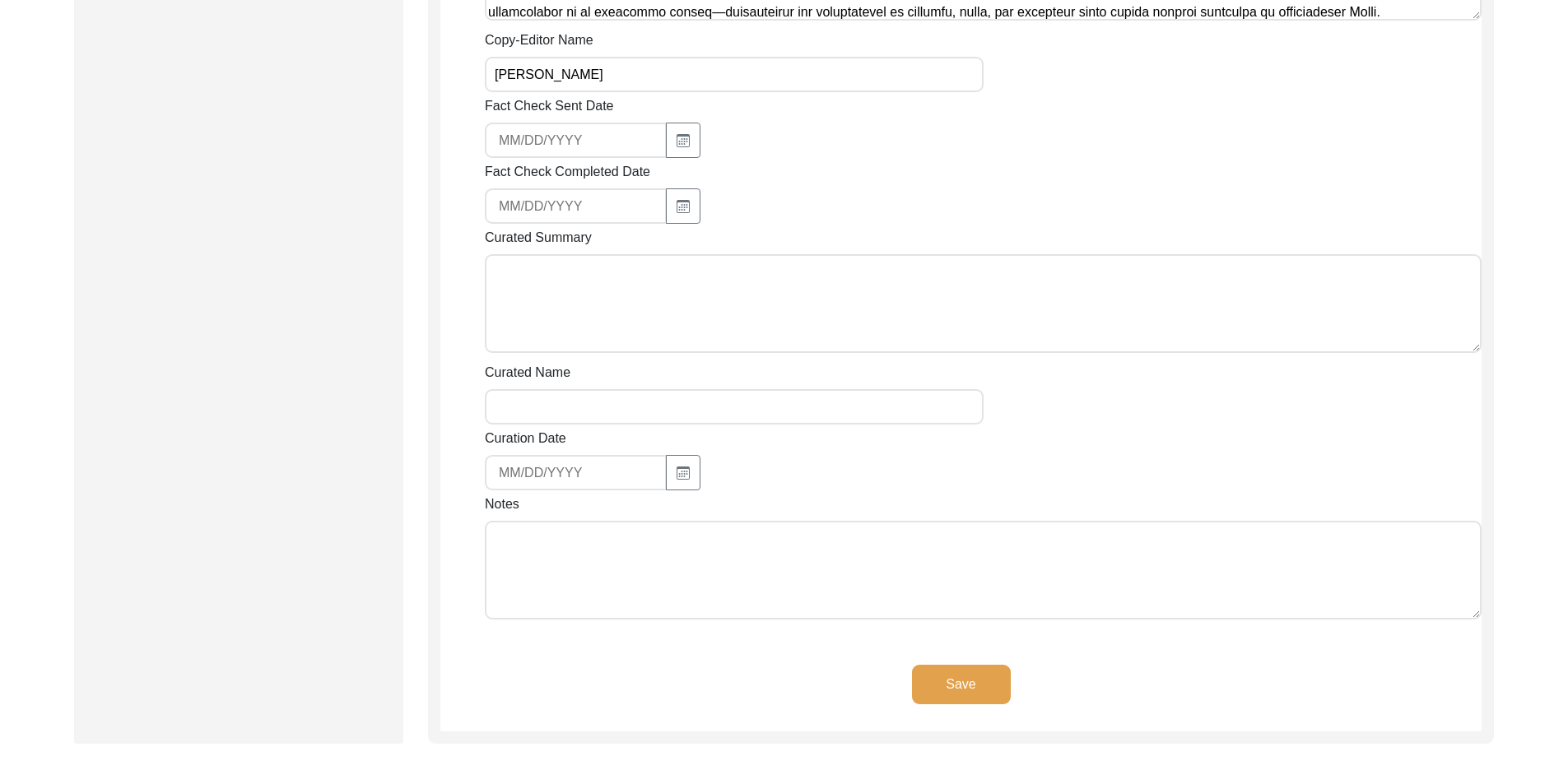 click on "Notes" at bounding box center (983, 570) 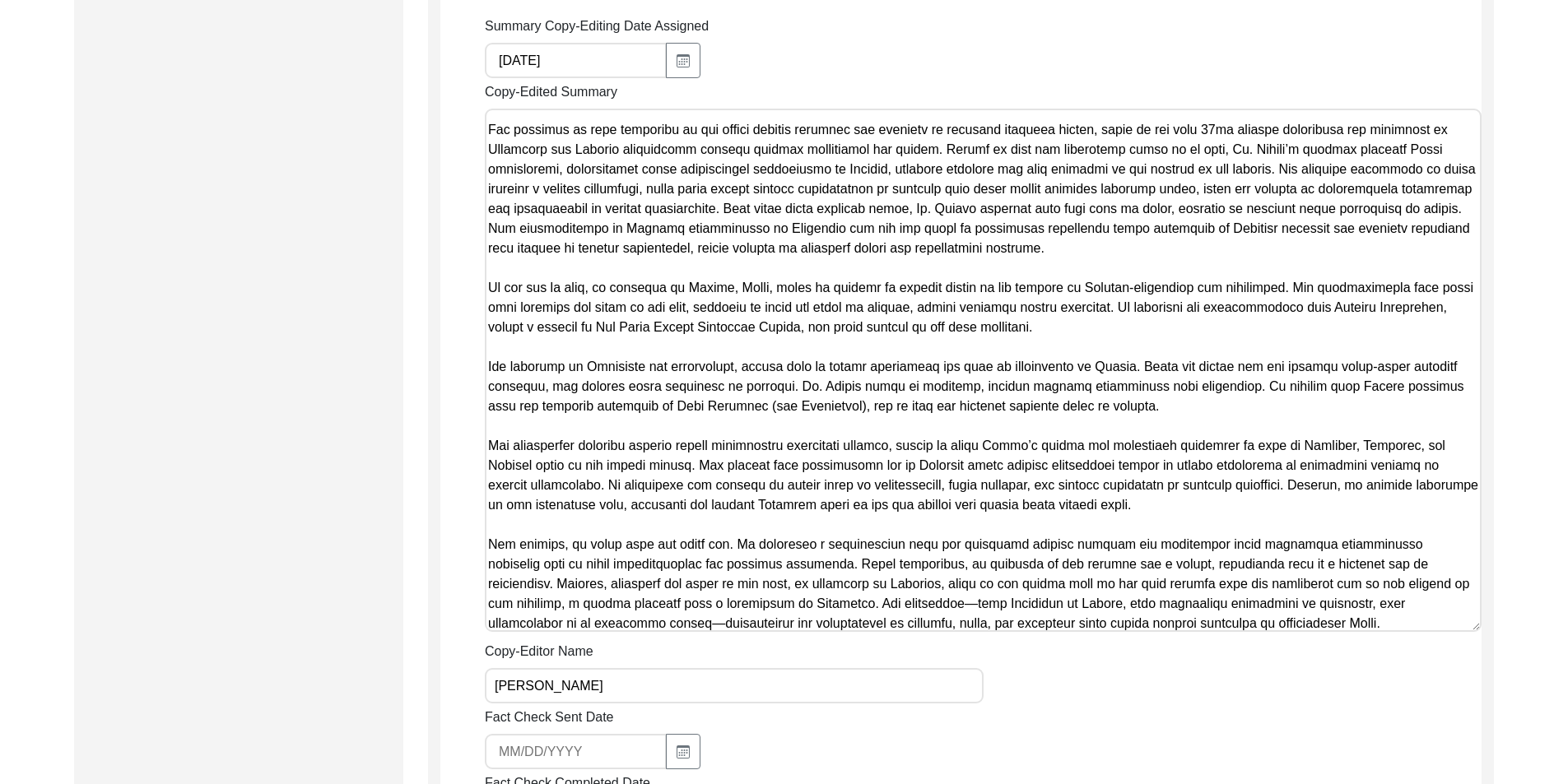 scroll, scrollTop: 1399, scrollLeft: 0, axis: vertical 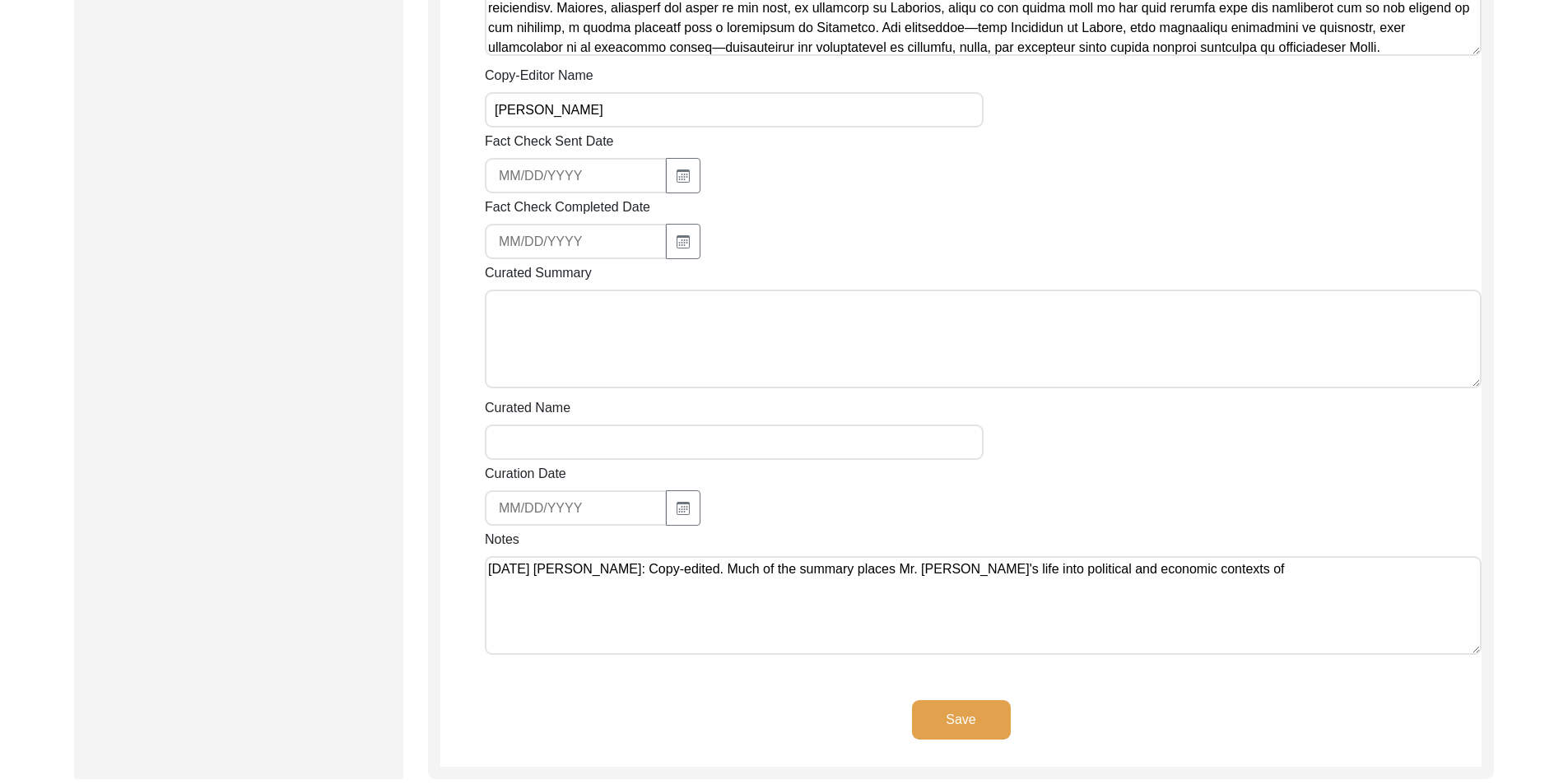 click on "[DATE] [PERSON_NAME]: Copy-edited. Much of the summary places Mr. [PERSON_NAME]'s life into political and economic contexts of" at bounding box center (983, 605) 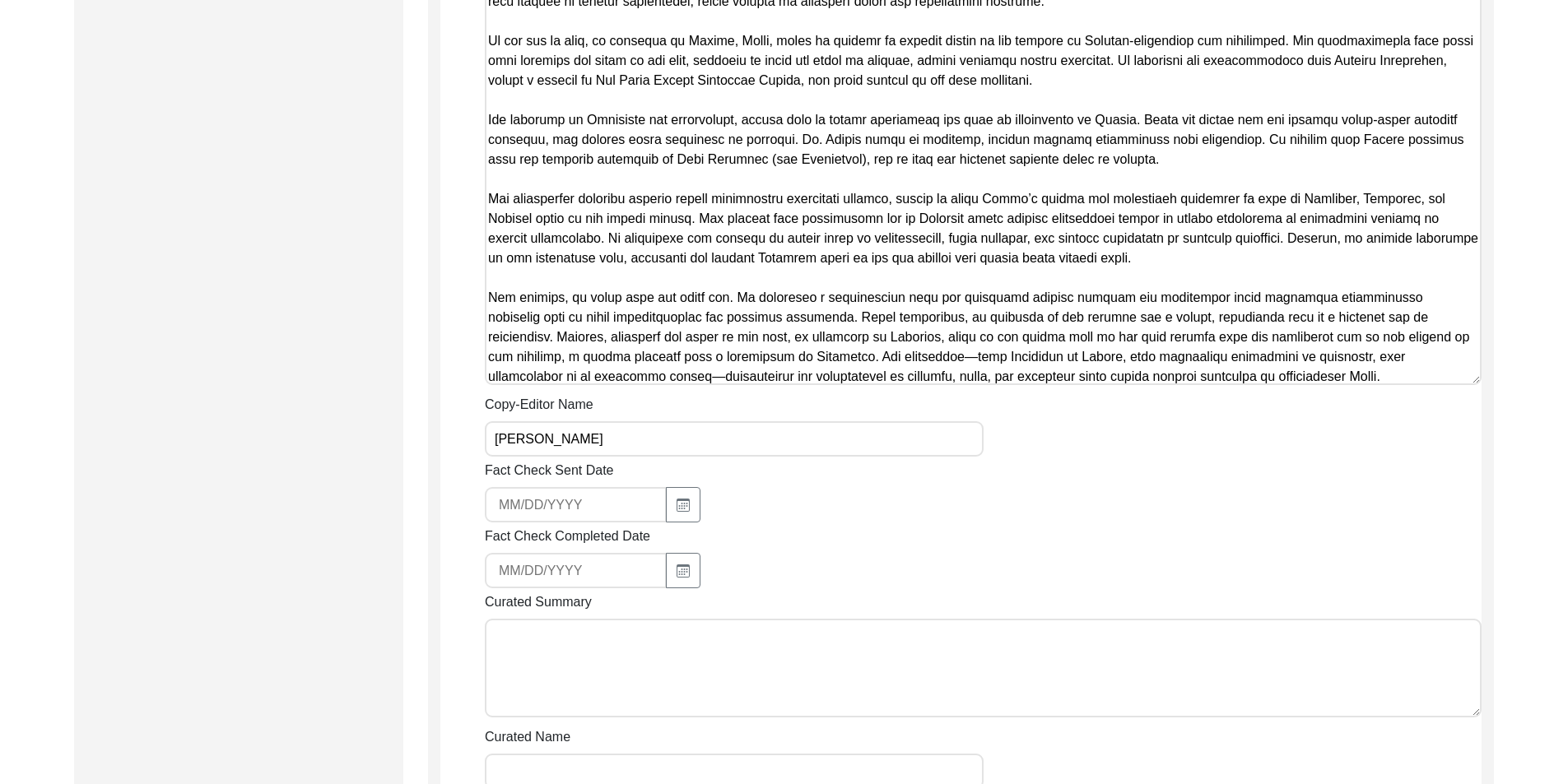 scroll, scrollTop: 1629, scrollLeft: 0, axis: vertical 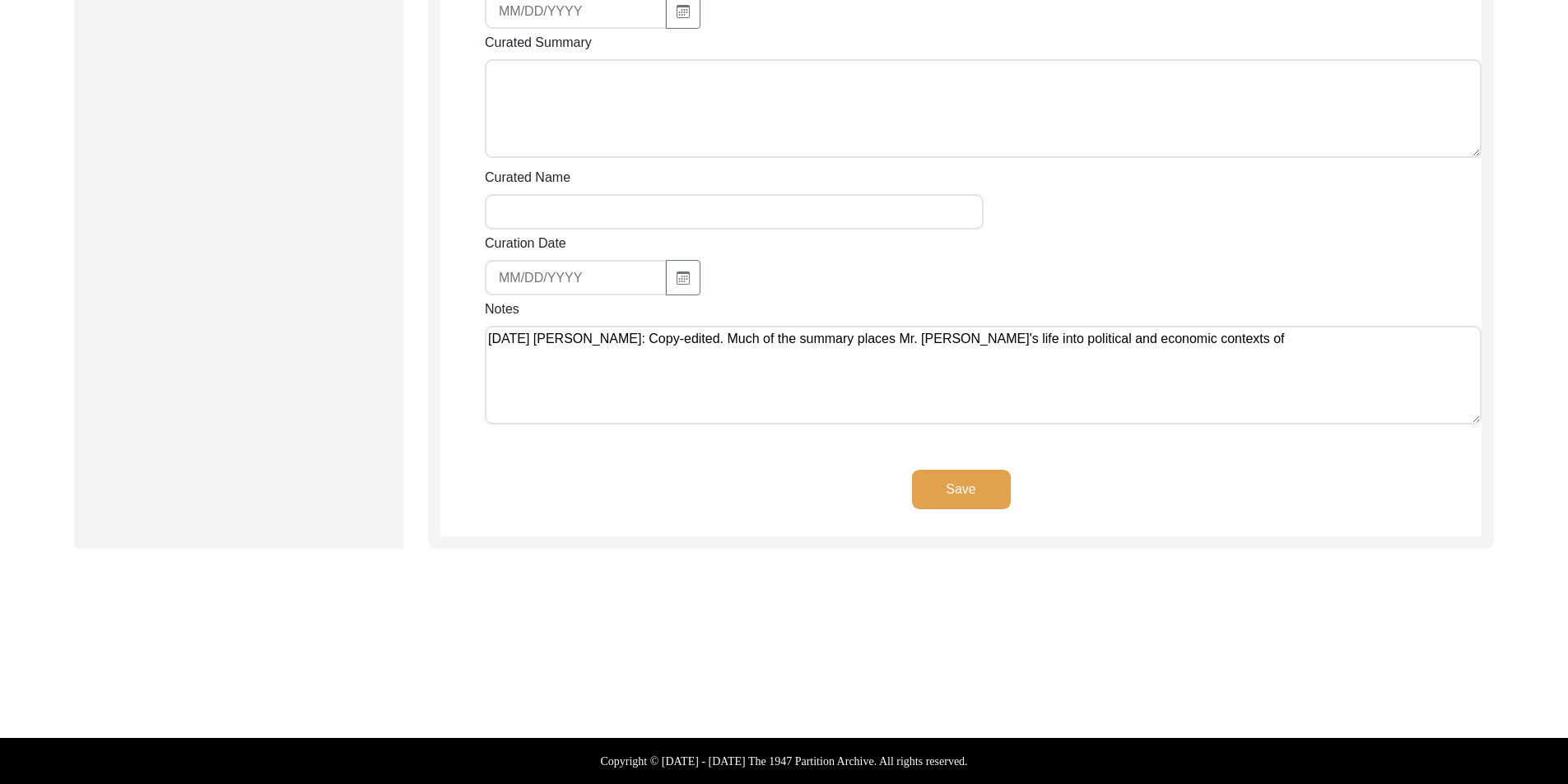 click on "[DATE] [PERSON_NAME]: Copy-edited. Much of the summary places Mr. [PERSON_NAME]'s life into political and economic contexts of" at bounding box center [983, 375] 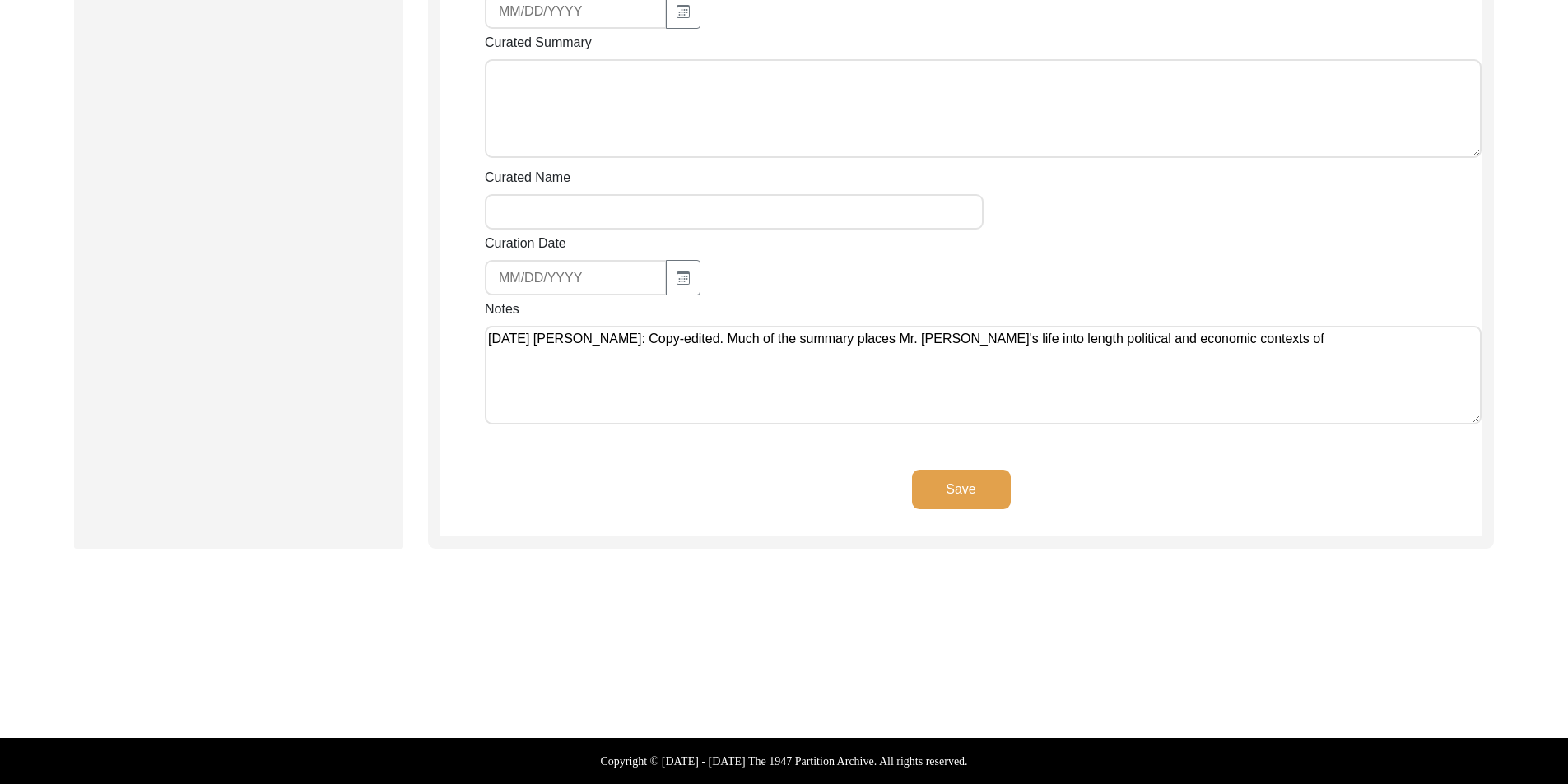 drag, startPoint x: 1263, startPoint y: 343, endPoint x: 1082, endPoint y: 344, distance: 181.00276 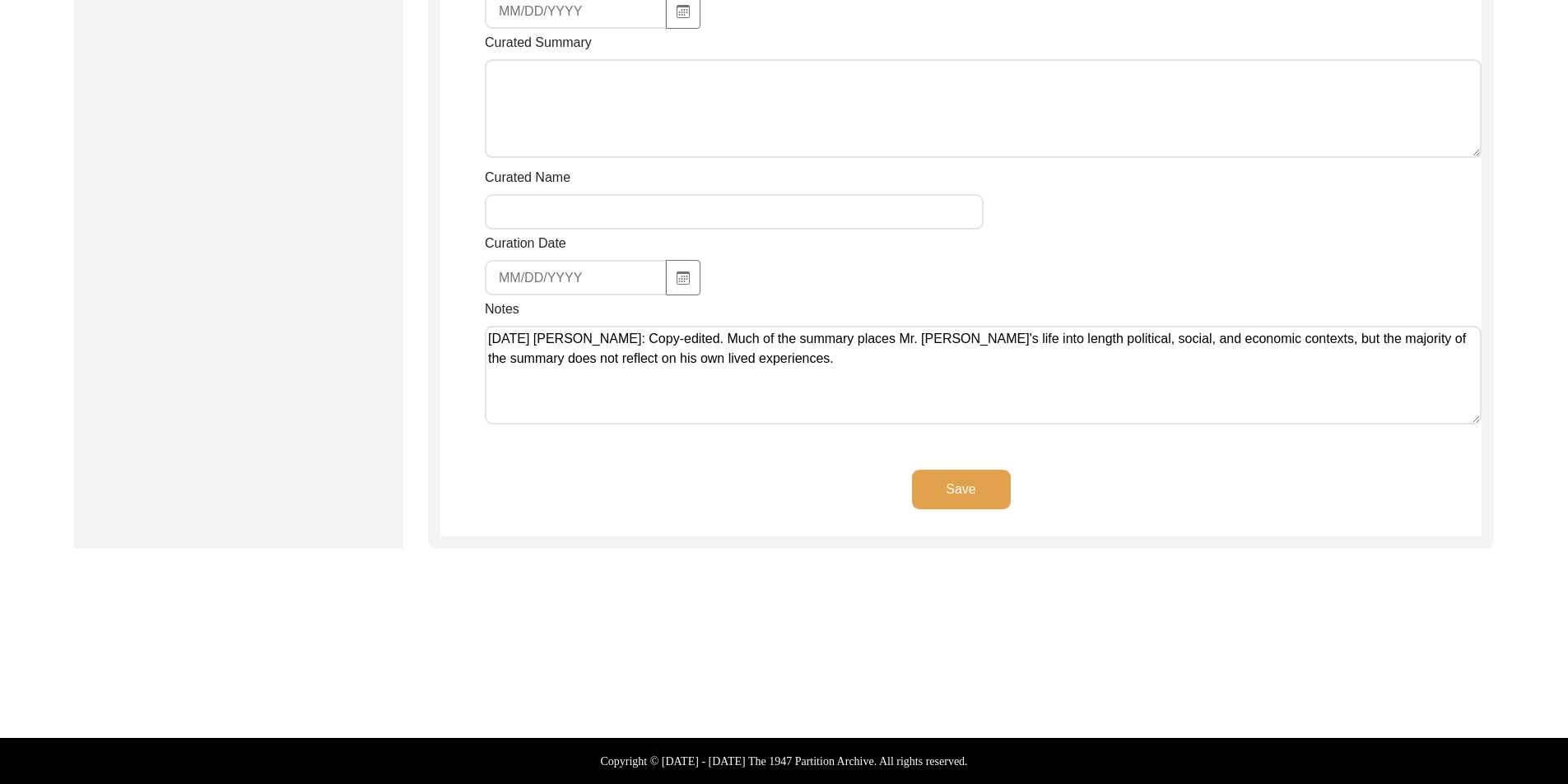 drag, startPoint x: 1261, startPoint y: 357, endPoint x: 1270, endPoint y: 332, distance: 26.57066 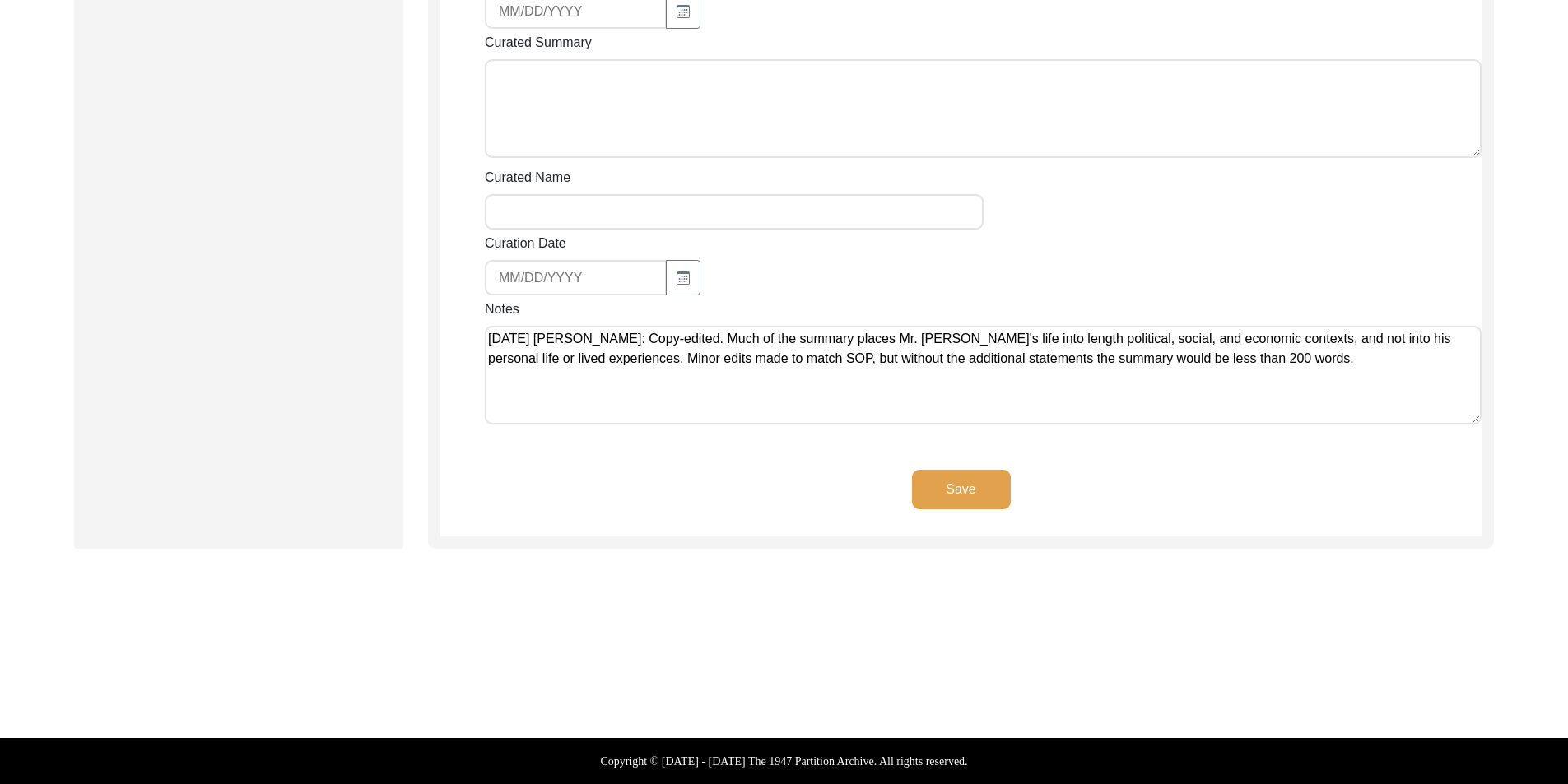 click on "[DATE] [PERSON_NAME]: Copy-edited. Much of the summary places Mr. [PERSON_NAME]'s life into length political, social, and economic contexts, and not into his personal life or lived experiences. Minor edits made to match SOP, but without the additional statements the summary would be less than 200 words." at bounding box center (983, 375) 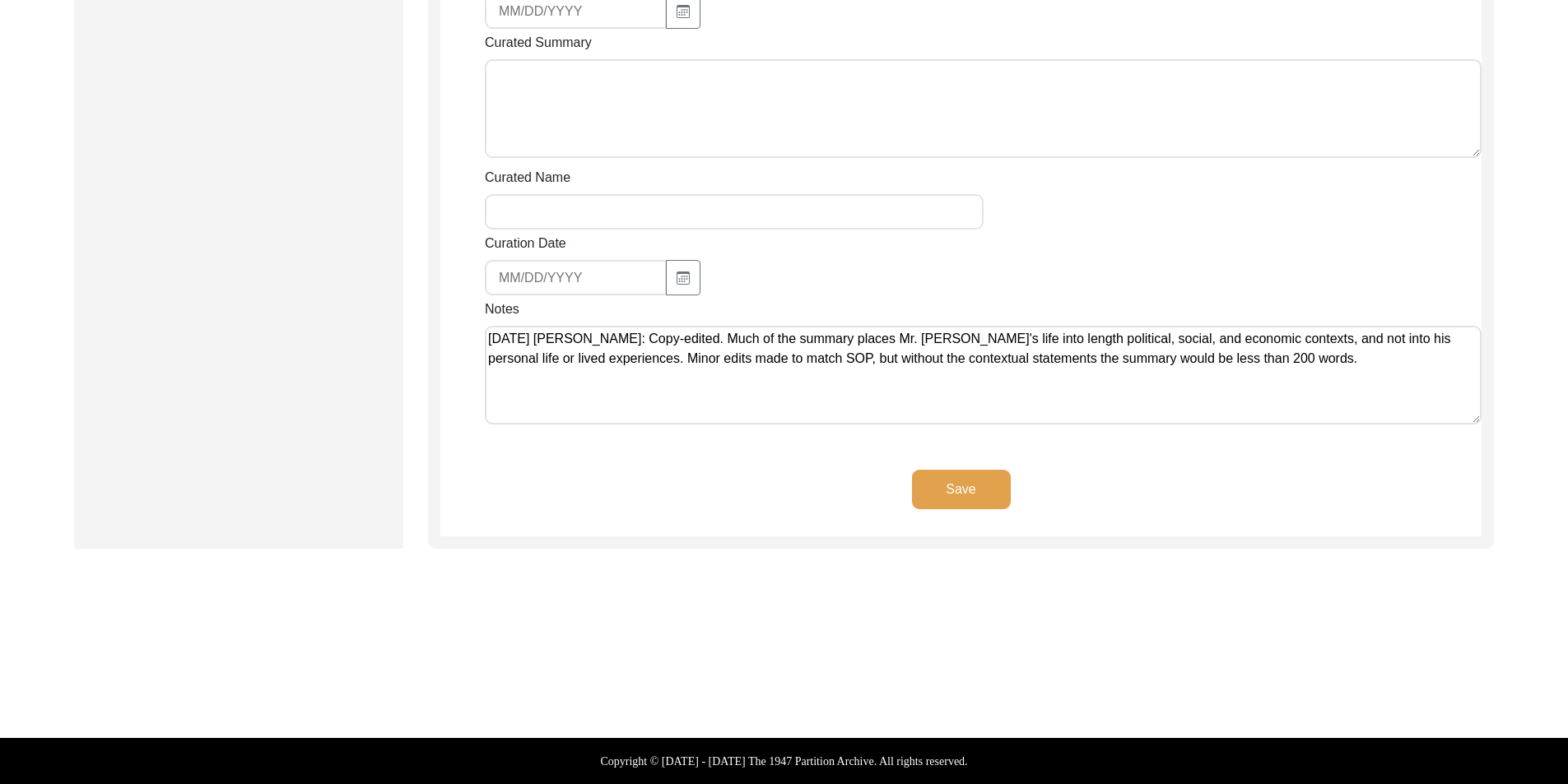 click on "[DATE] [PERSON_NAME]: Copy-edited. Much of the summary places Mr. [PERSON_NAME]'s life into length political, social, and economic contexts, and not into his personal life or lived experiences. Minor edits made to match SOP, but without the contextual statements the summary would be less than 200 words." at bounding box center [983, 375] 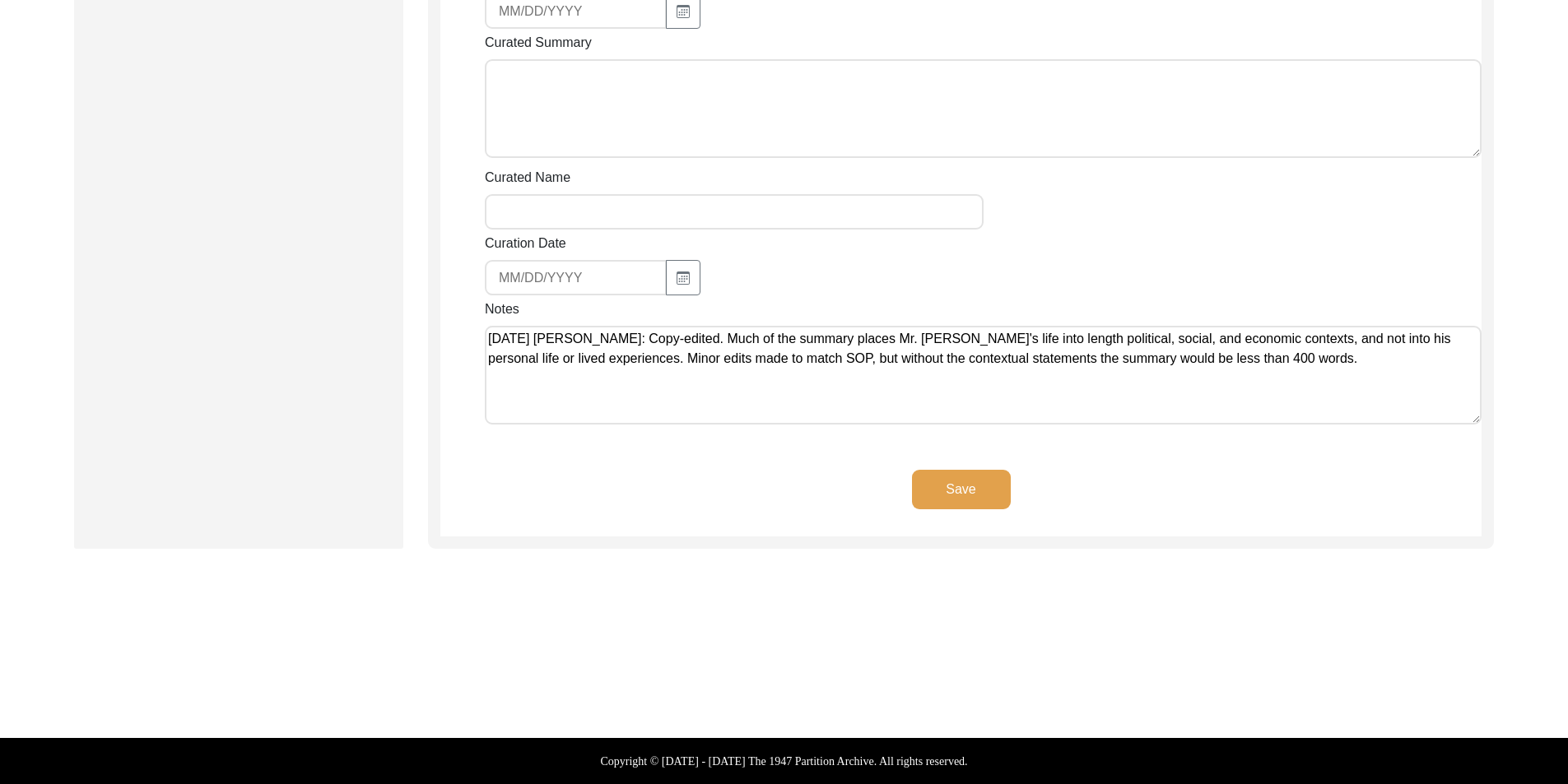 click on "[DATE] [PERSON_NAME]: Copy-edited. Much of the summary places Mr. [PERSON_NAME]'s life into length political, social, and economic contexts, and not into his personal life or lived experiences. Minor edits made to match SOP, but without the contextual statements the summary would be less than 400 words." at bounding box center [983, 375] 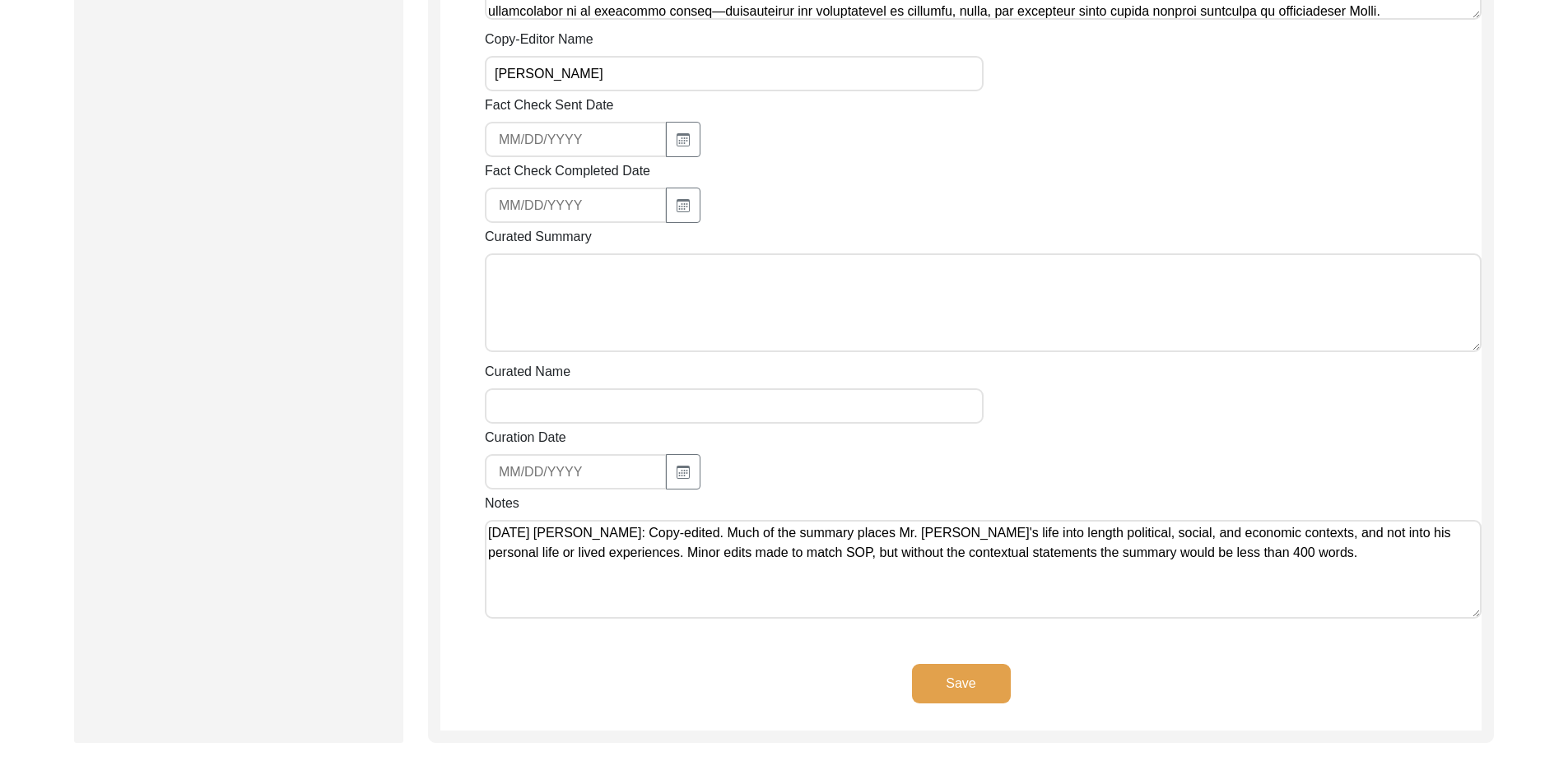 scroll, scrollTop: 1464, scrollLeft: 0, axis: vertical 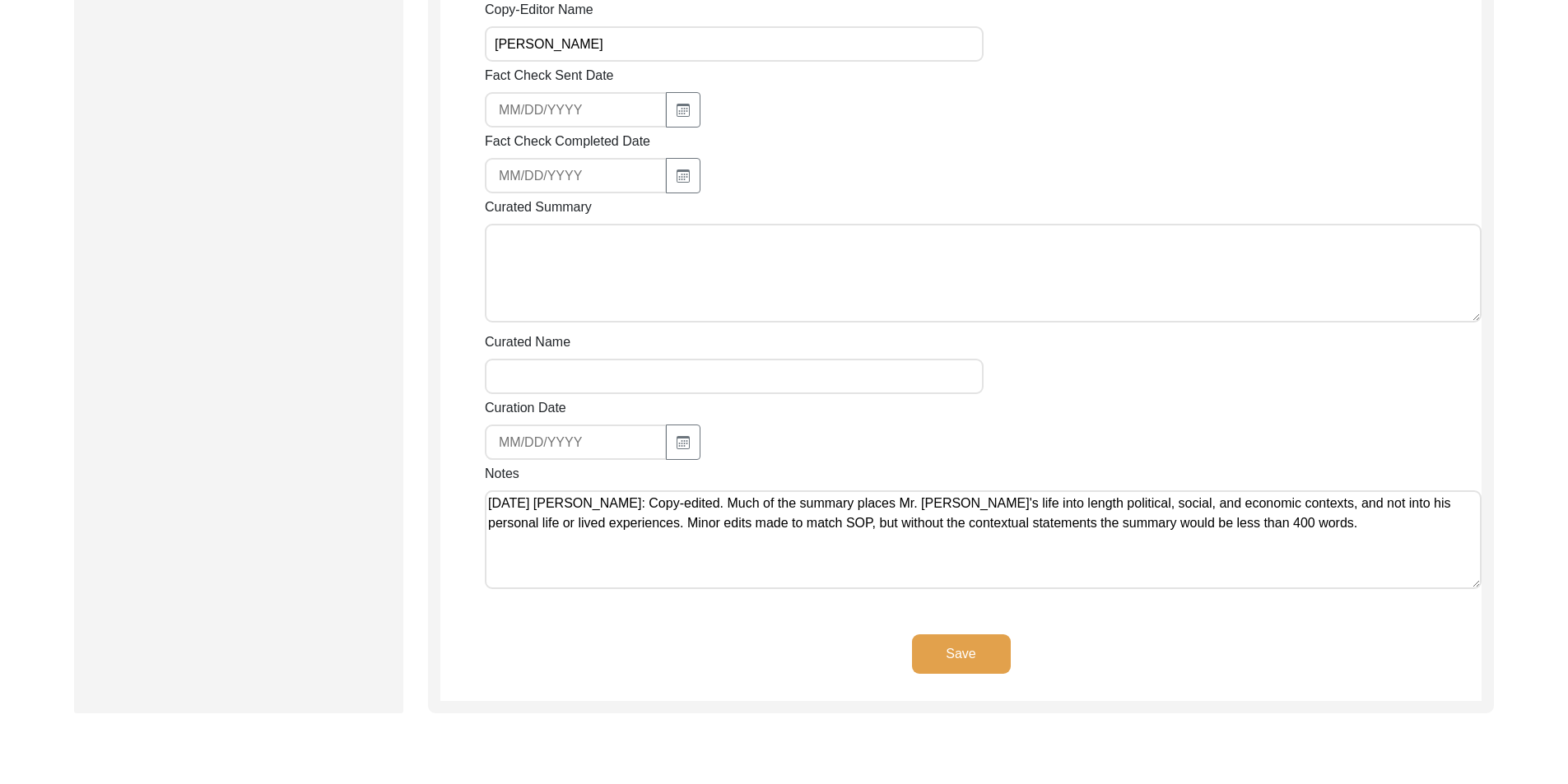 click on "[DATE] [PERSON_NAME]: Copy-edited. Much of the summary places Mr. [PERSON_NAME]'s life into length political, social, and economic contexts, and not into his personal life or lived experiences. Minor edits made to match SOP, but without the contextual statements the summary would be less than 400 words." at bounding box center (983, 540) 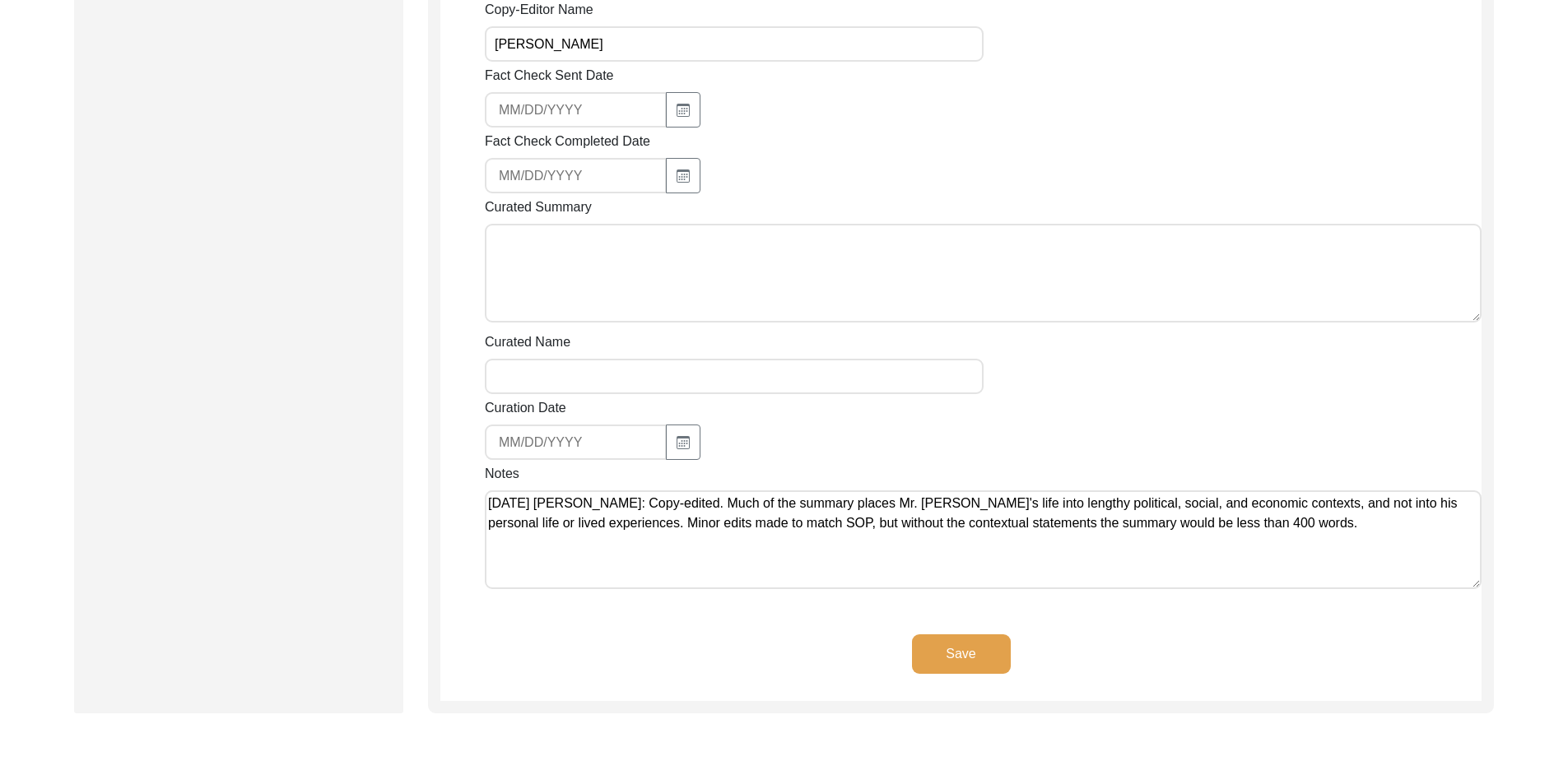 type on "[DATE] [PERSON_NAME]: Copy-edited. Much of the summary places Mr. [PERSON_NAME]'s life into lengthy political, social, and economic contexts, and not into his personal life or lived experiences. Minor edits made to match SOP, but without the contextual statements the summary would be less than 400 words." 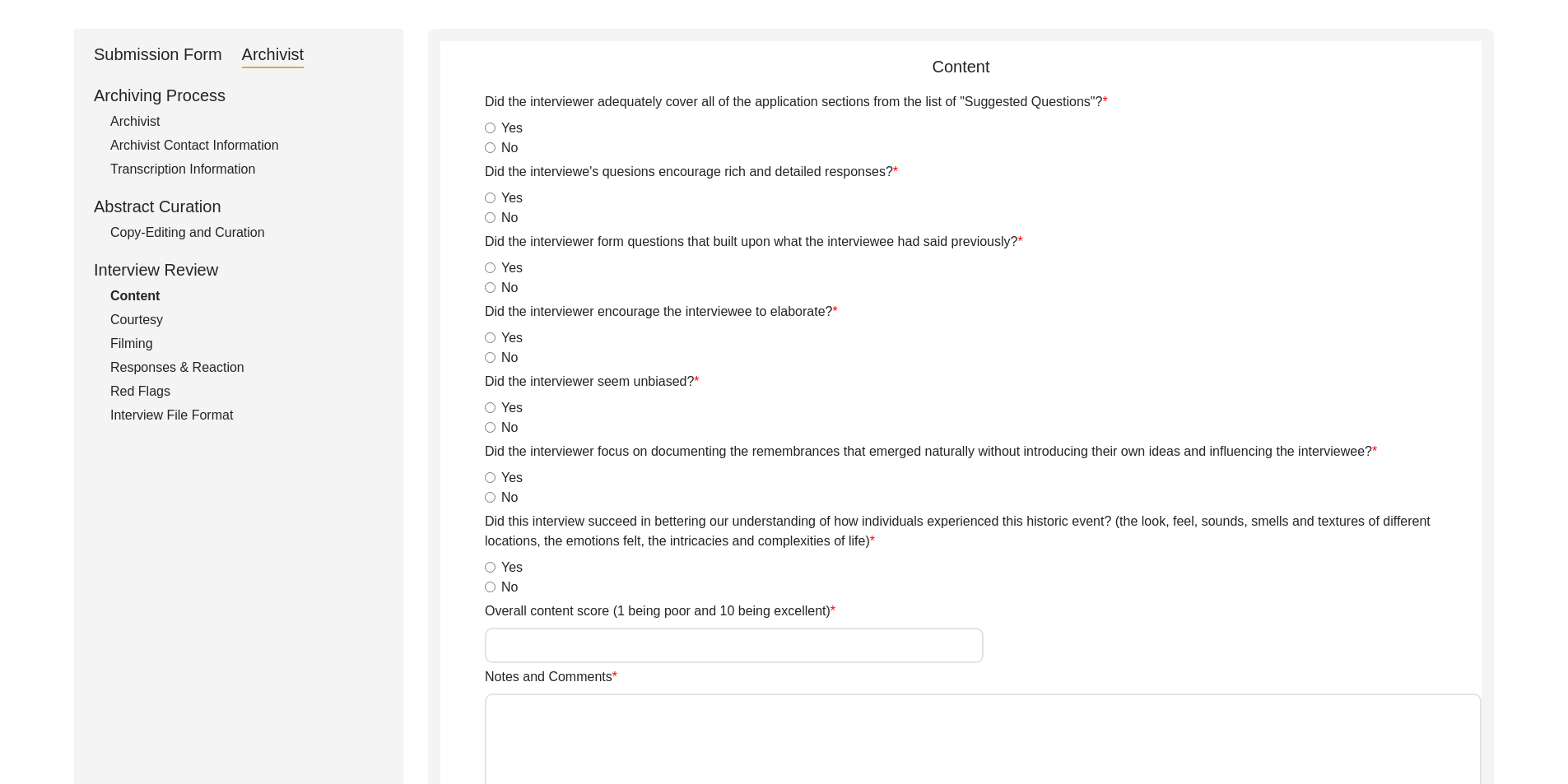 scroll, scrollTop: 0, scrollLeft: 0, axis: both 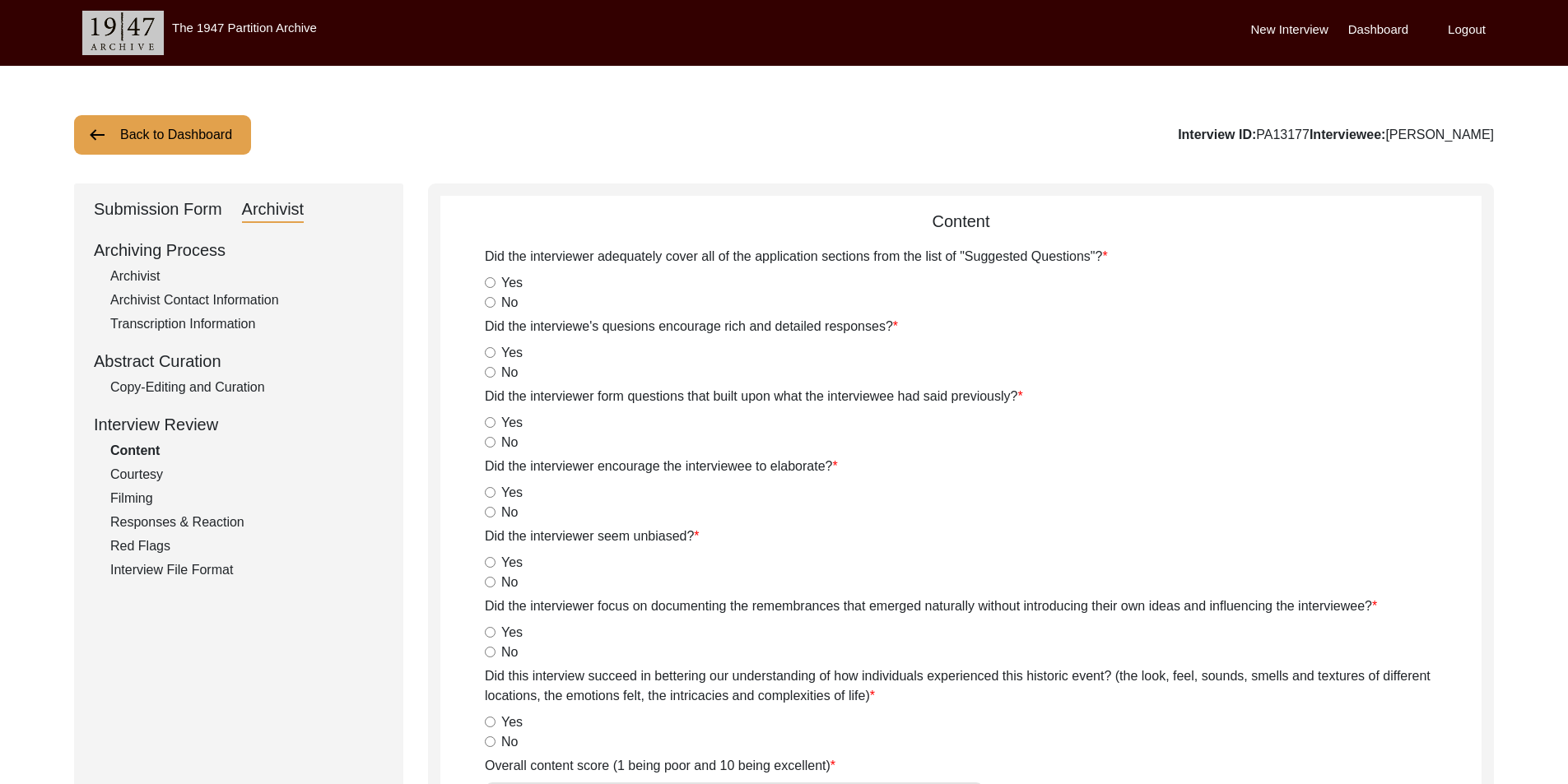 click on "Back to Dashboard" 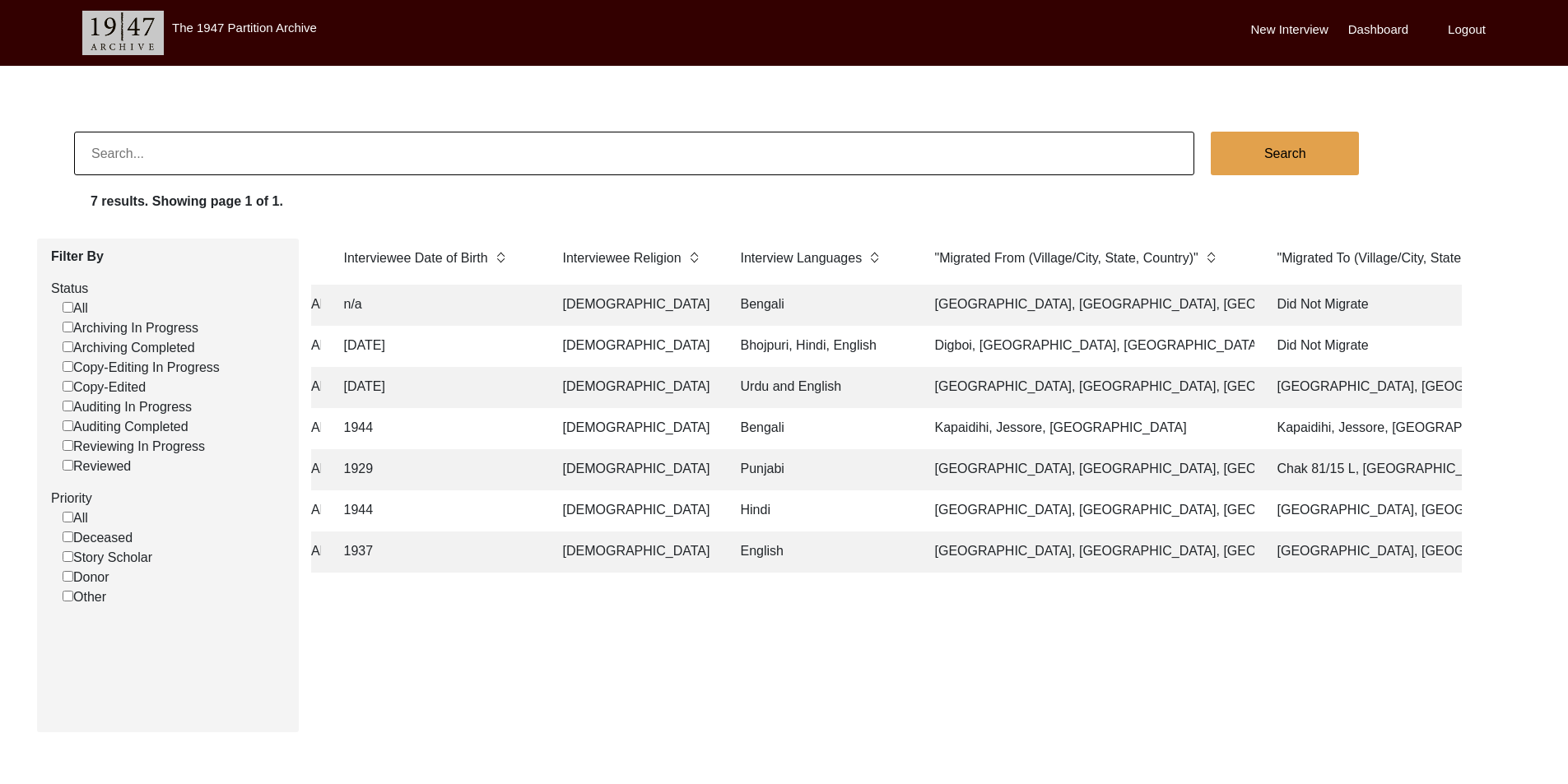 scroll, scrollTop: 0, scrollLeft: 1662, axis: horizontal 